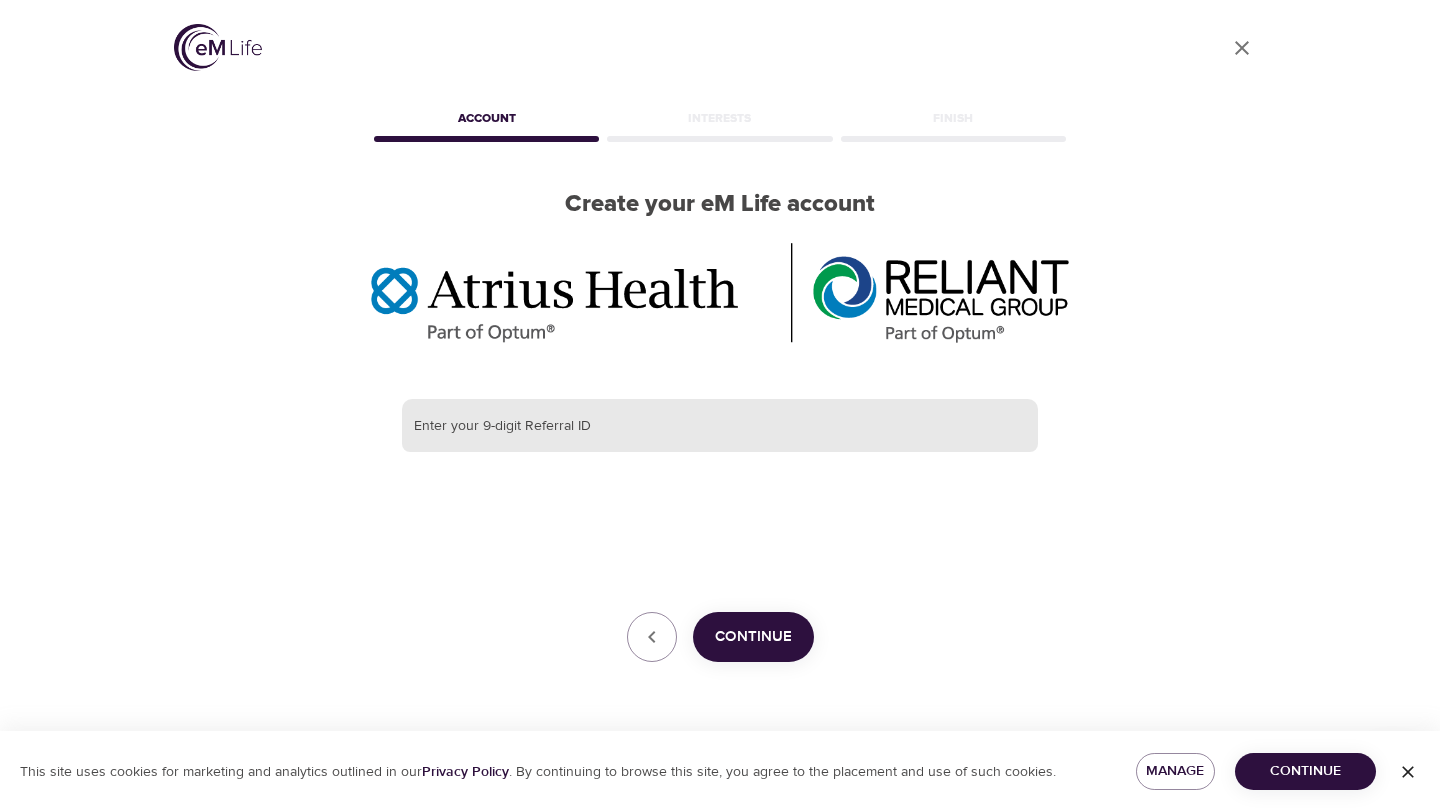 scroll, scrollTop: 0, scrollLeft: 0, axis: both 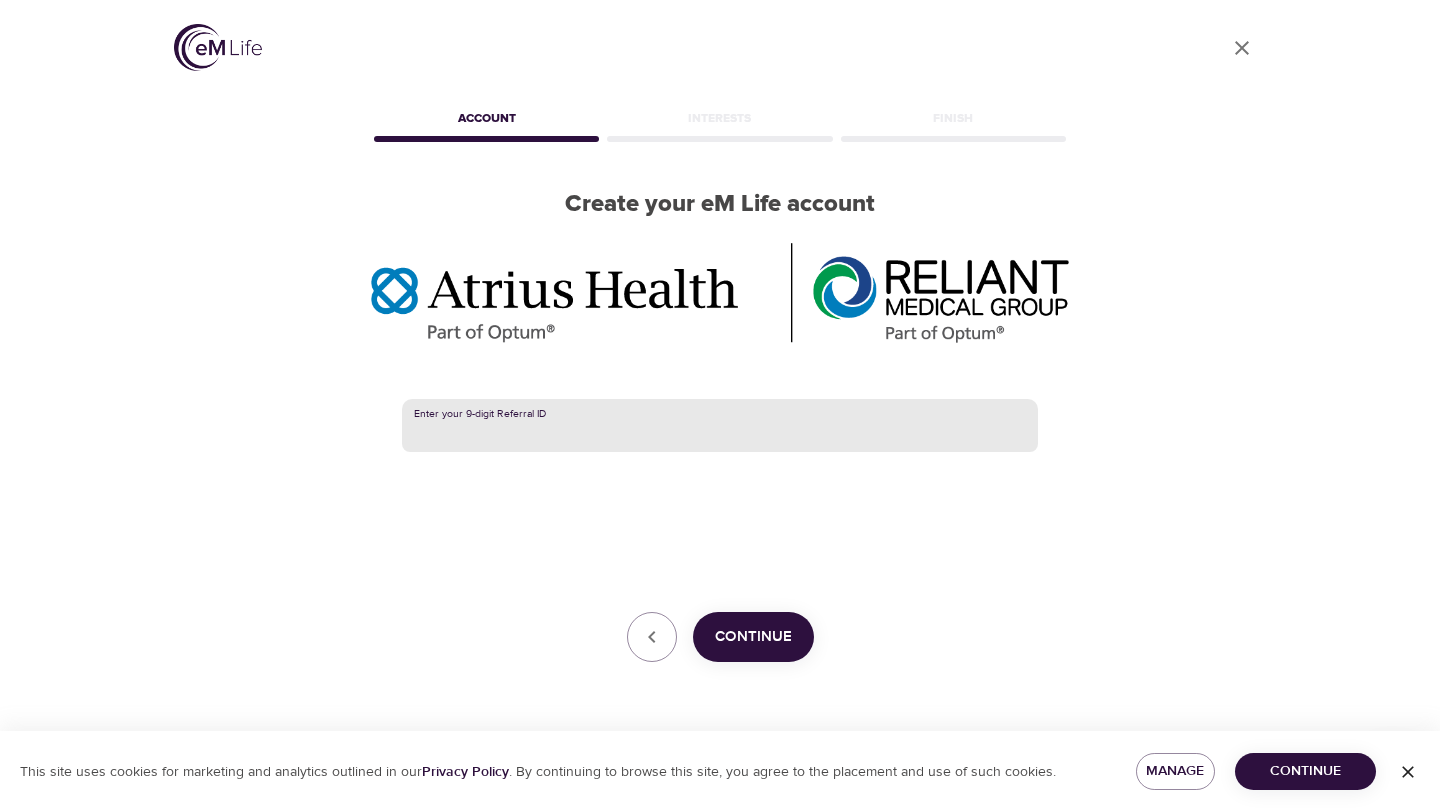 click at bounding box center [720, 426] 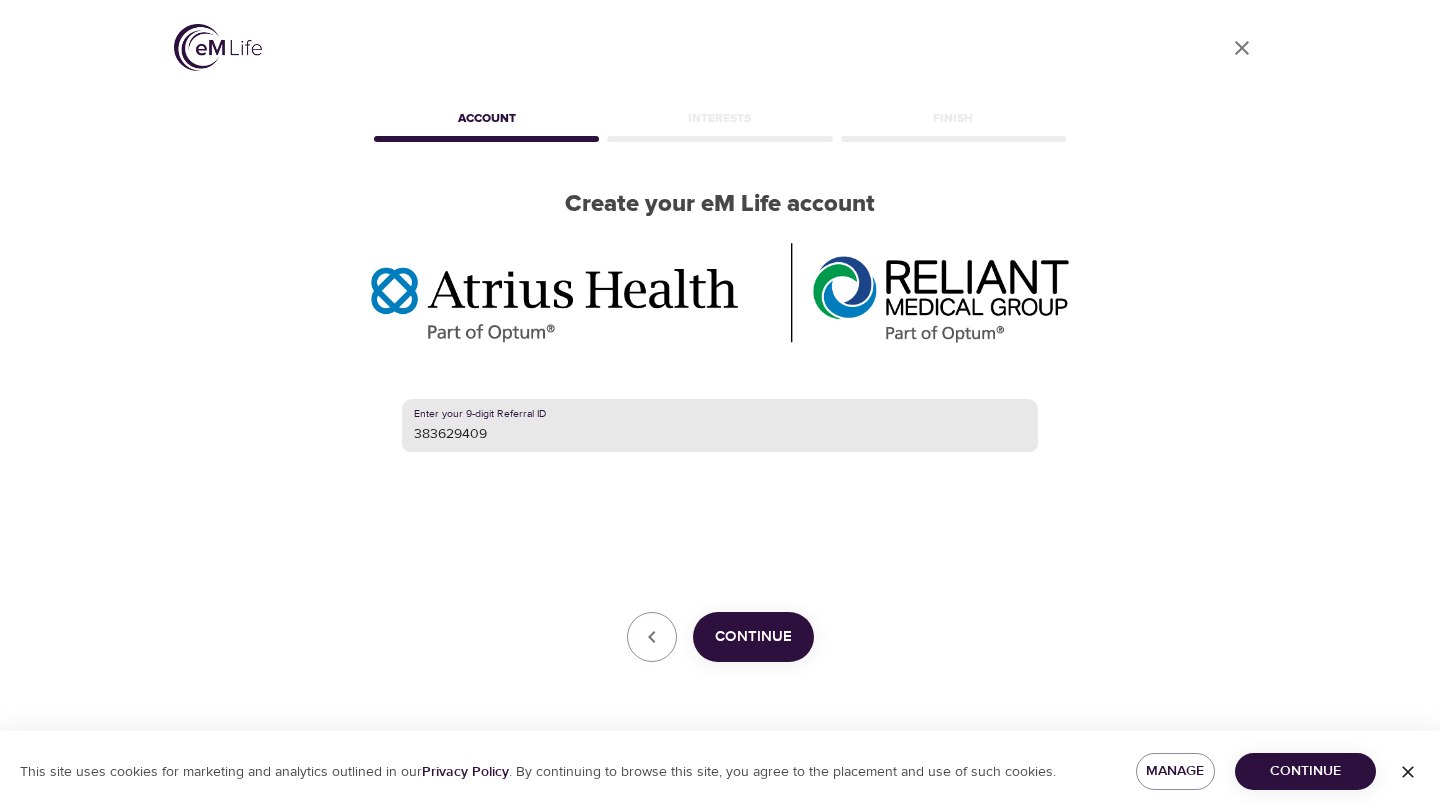 type on "383629409" 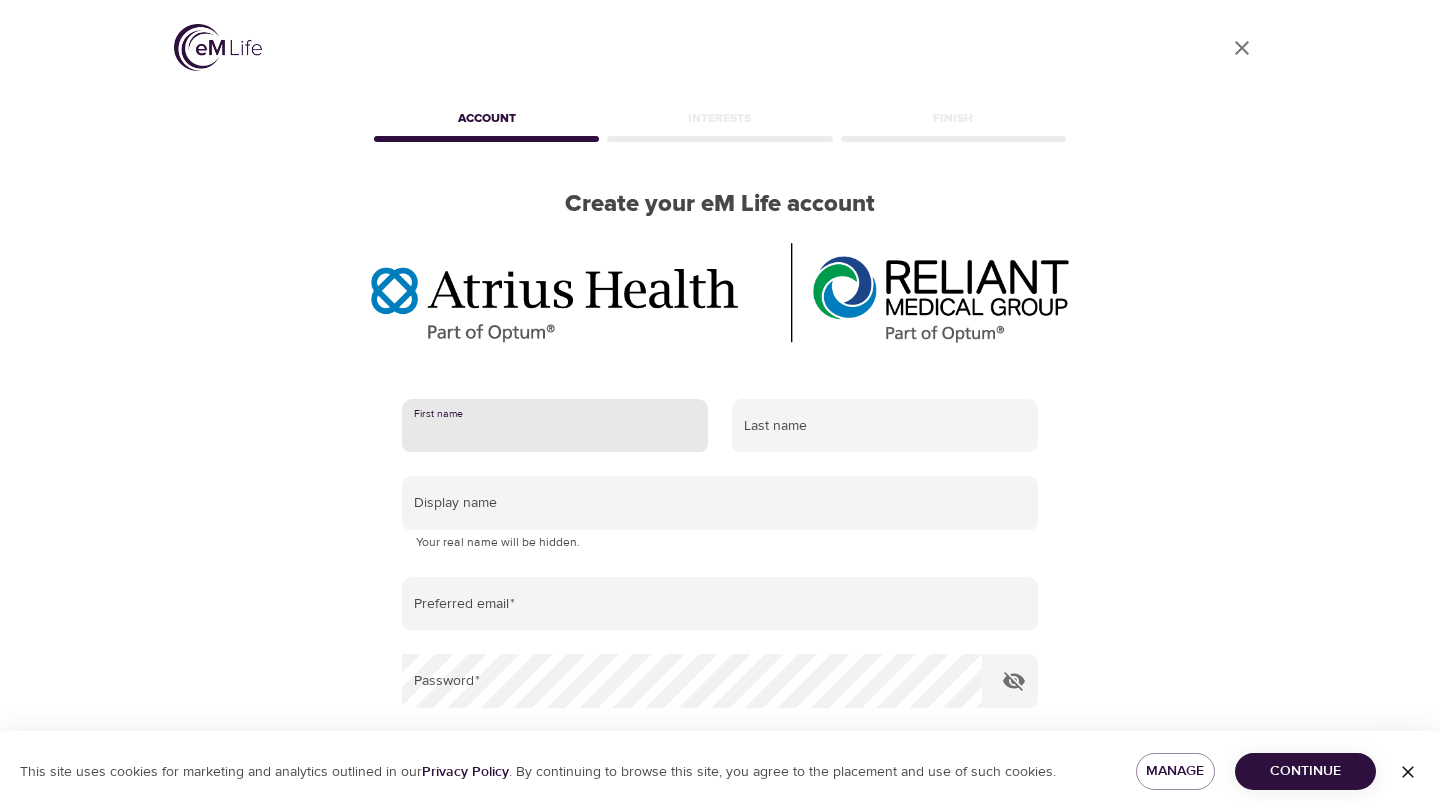 click at bounding box center (555, 426) 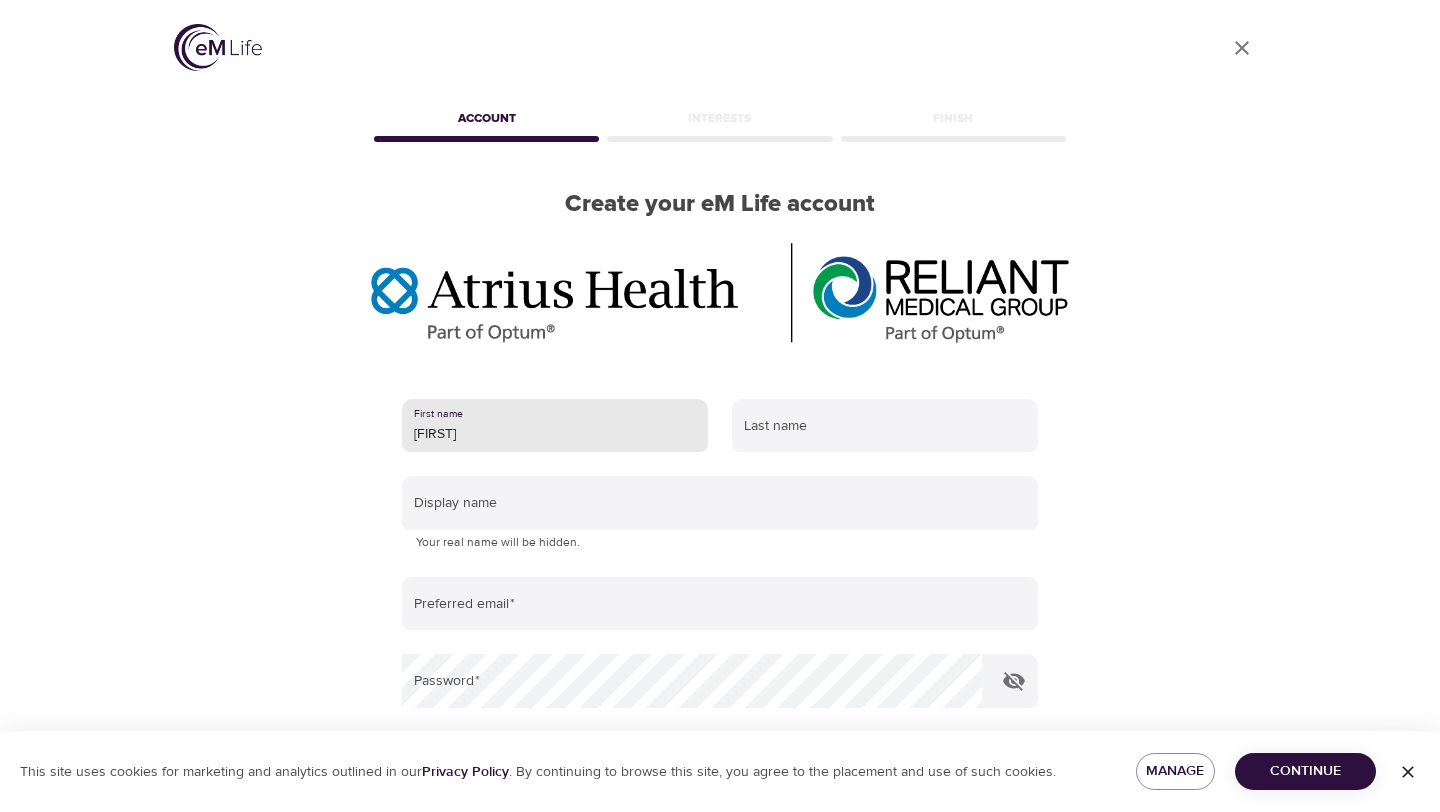 type on "Mary" 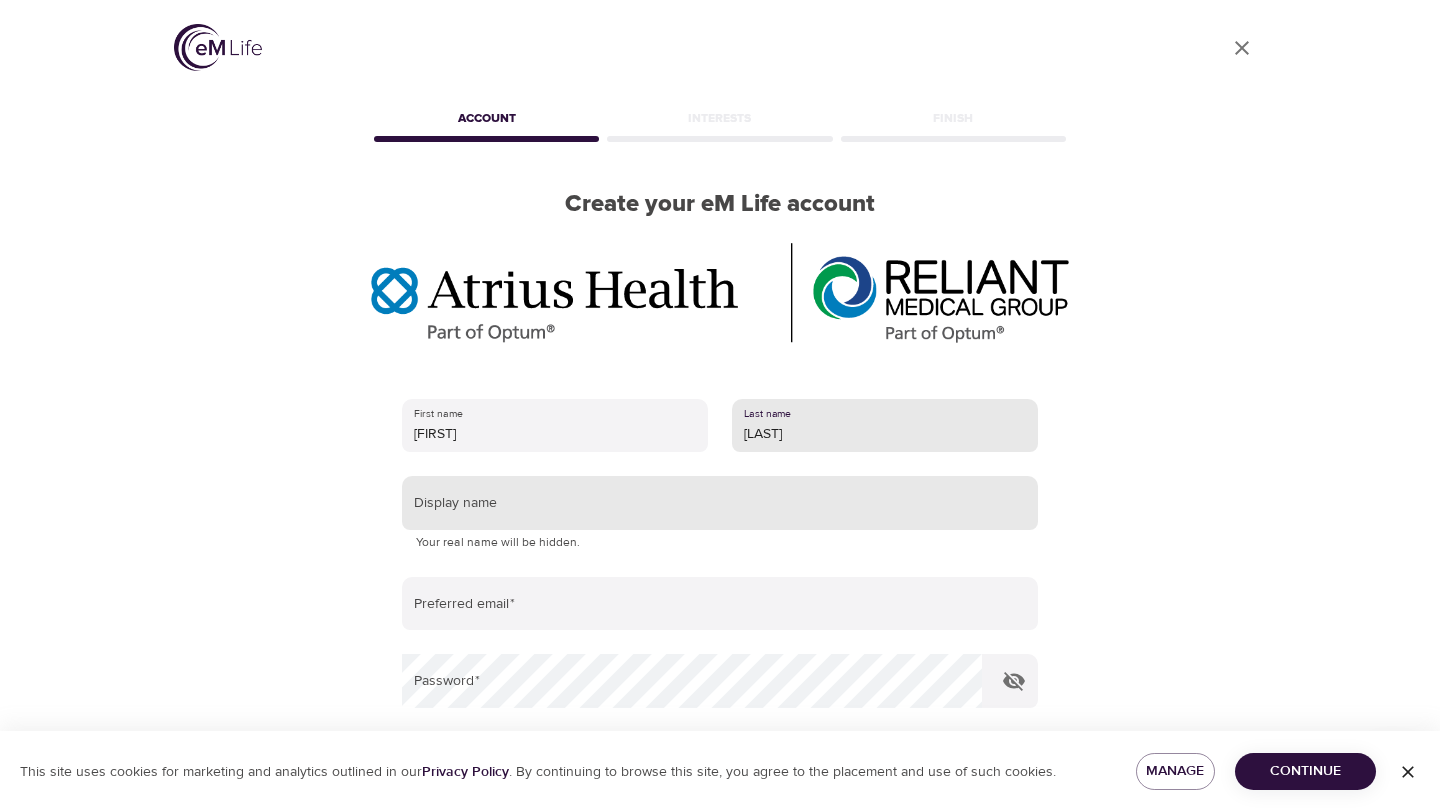 type on "Hart" 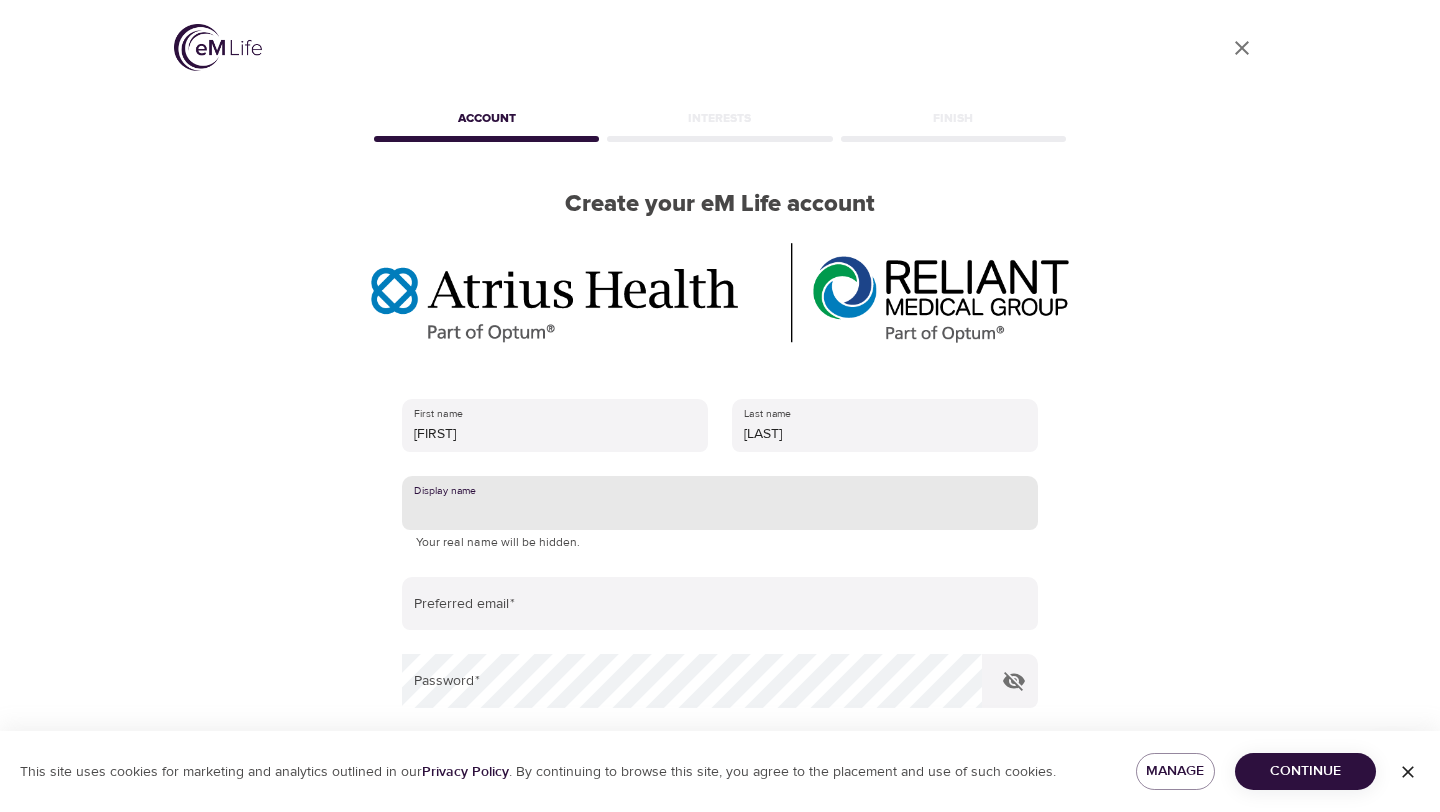 click at bounding box center [720, 503] 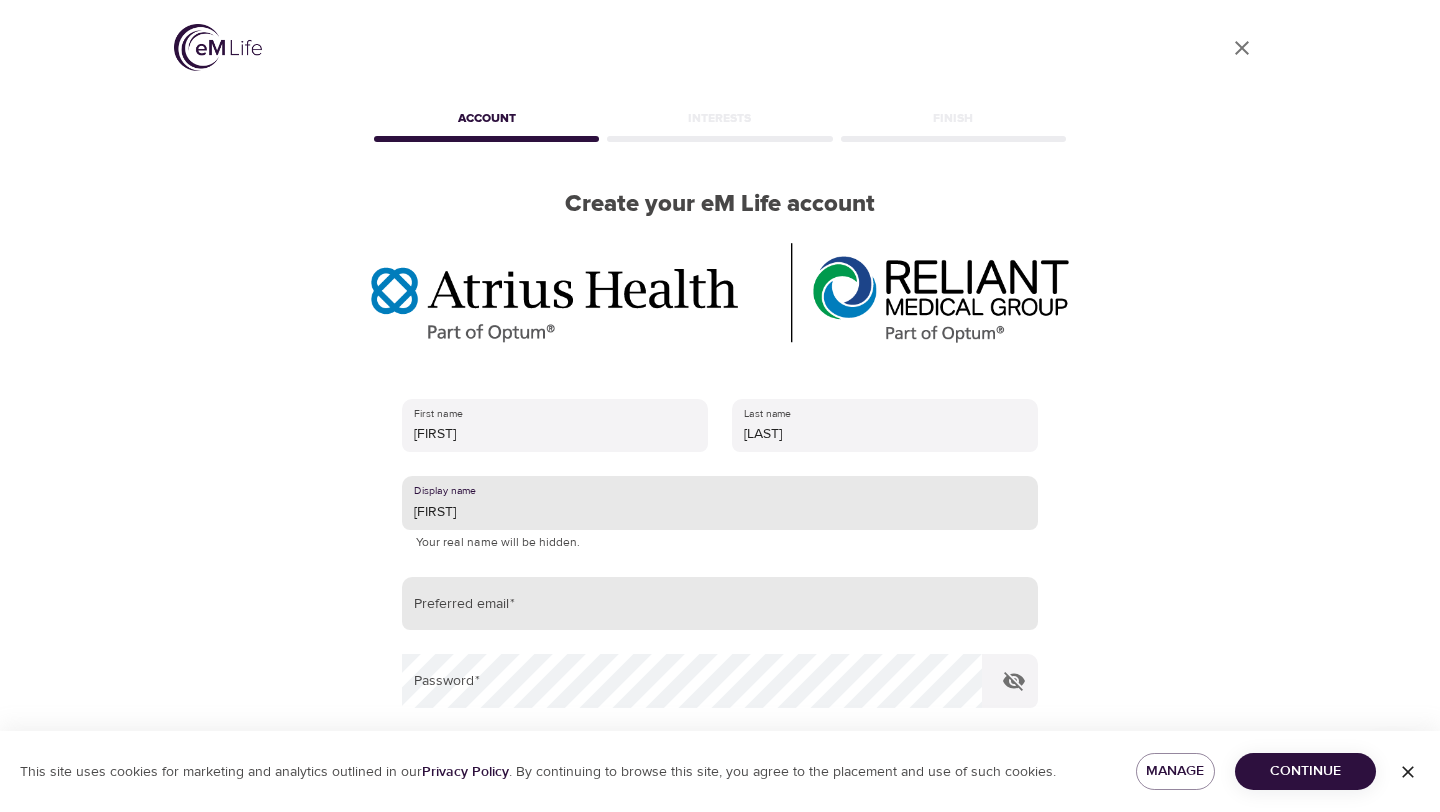 type on "Mary" 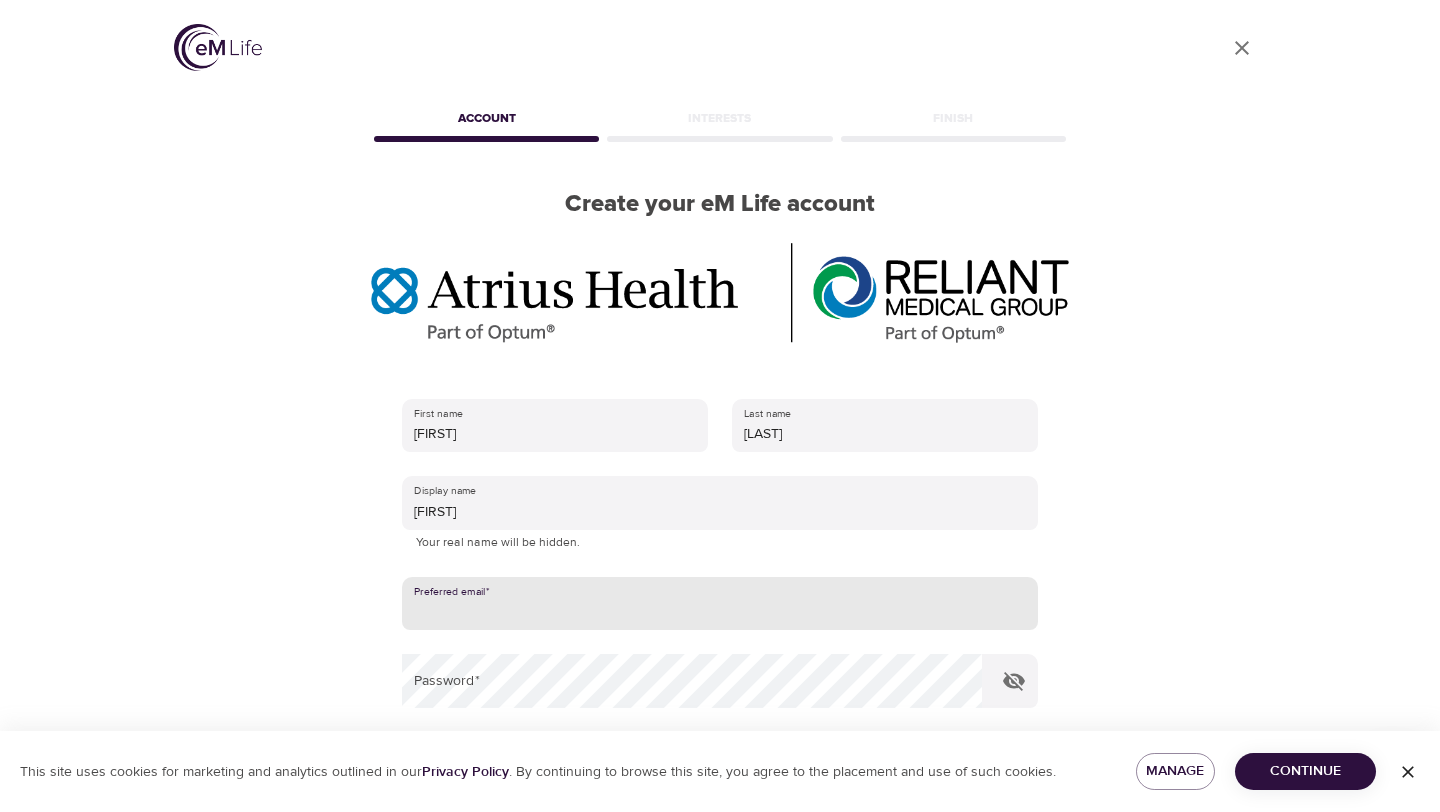 click at bounding box center (720, 604) 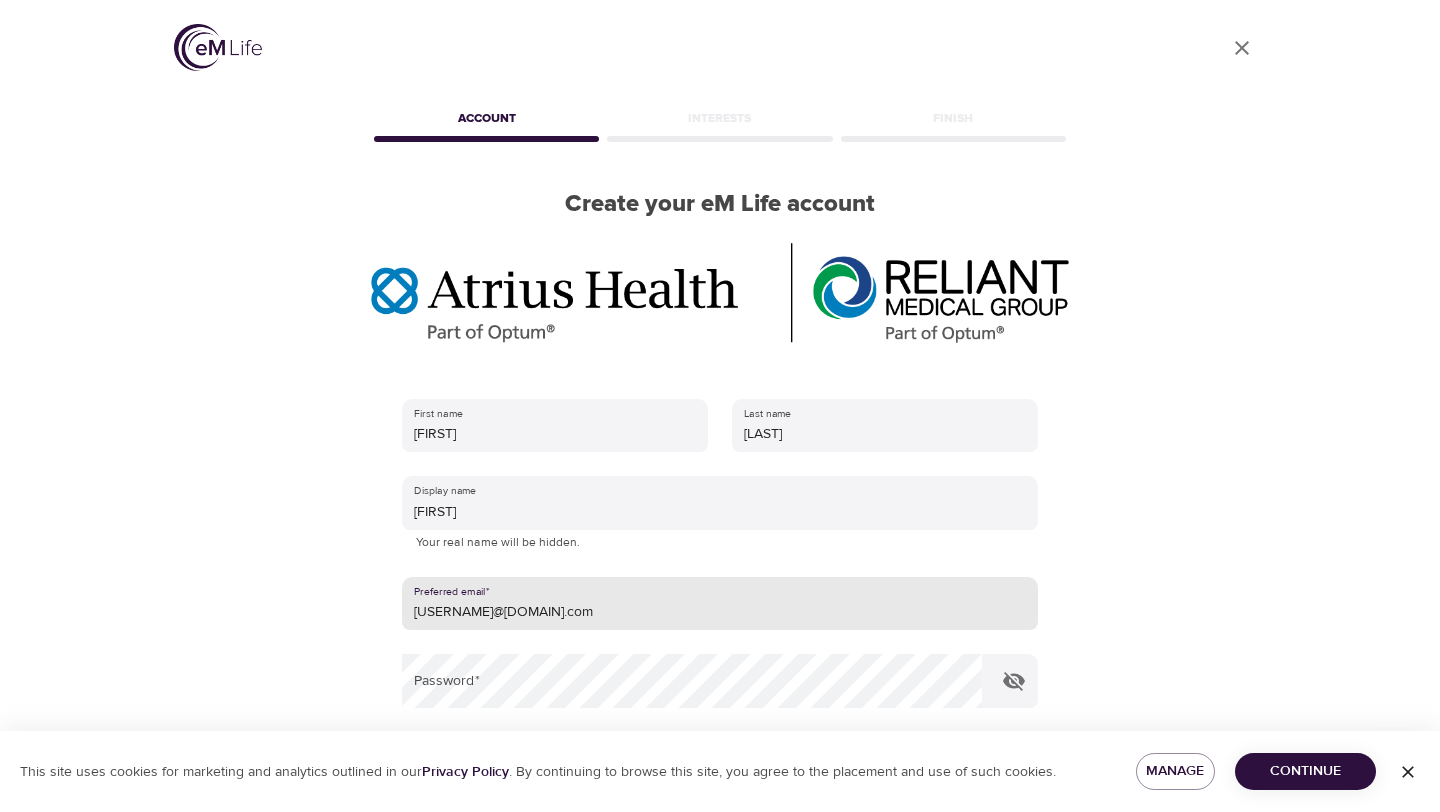 type on "mlhart1085@gmail.com" 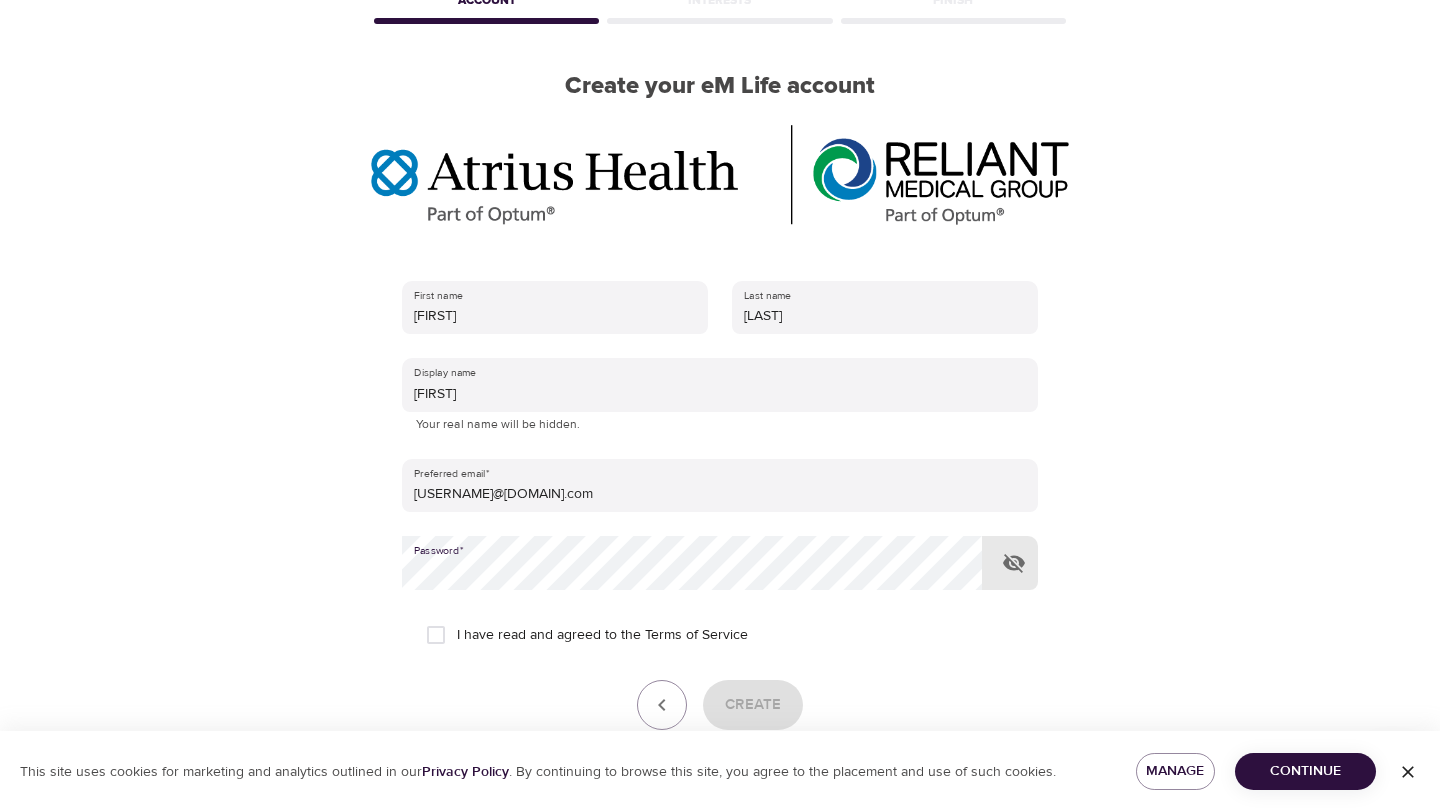 scroll, scrollTop: 126, scrollLeft: 0, axis: vertical 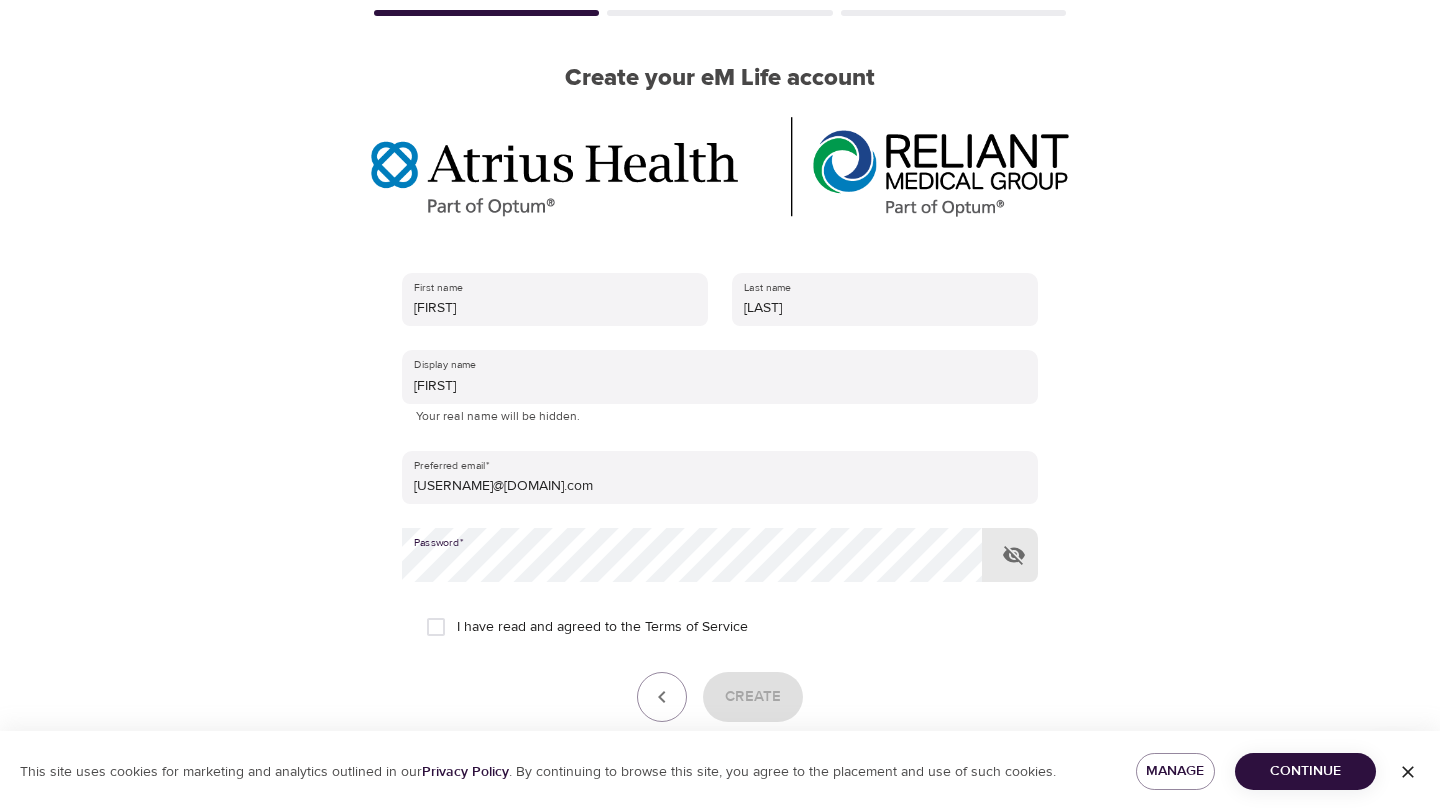 click on "I have read and agreed to the    Terms of Service" at bounding box center [436, 627] 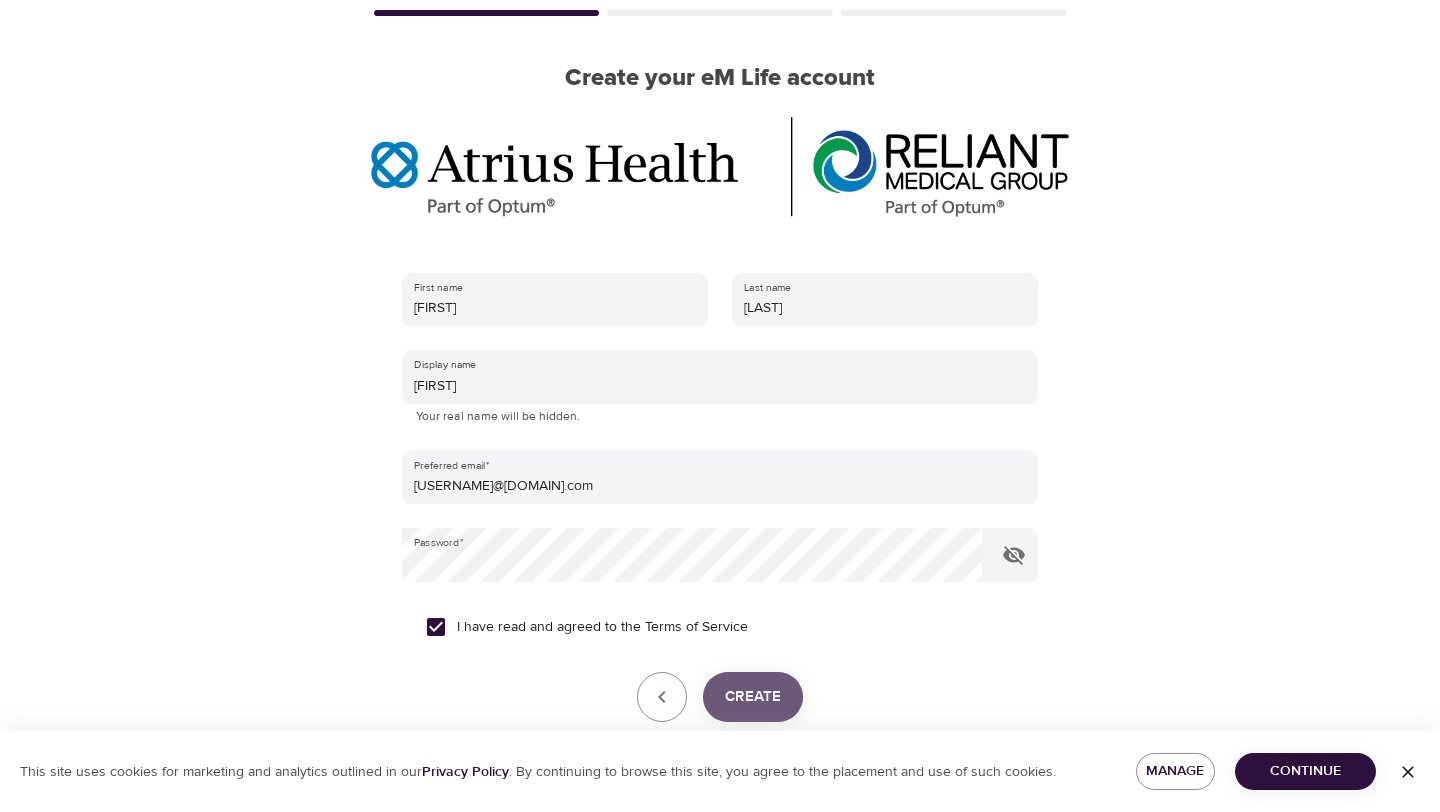 click on "Create" at bounding box center [753, 697] 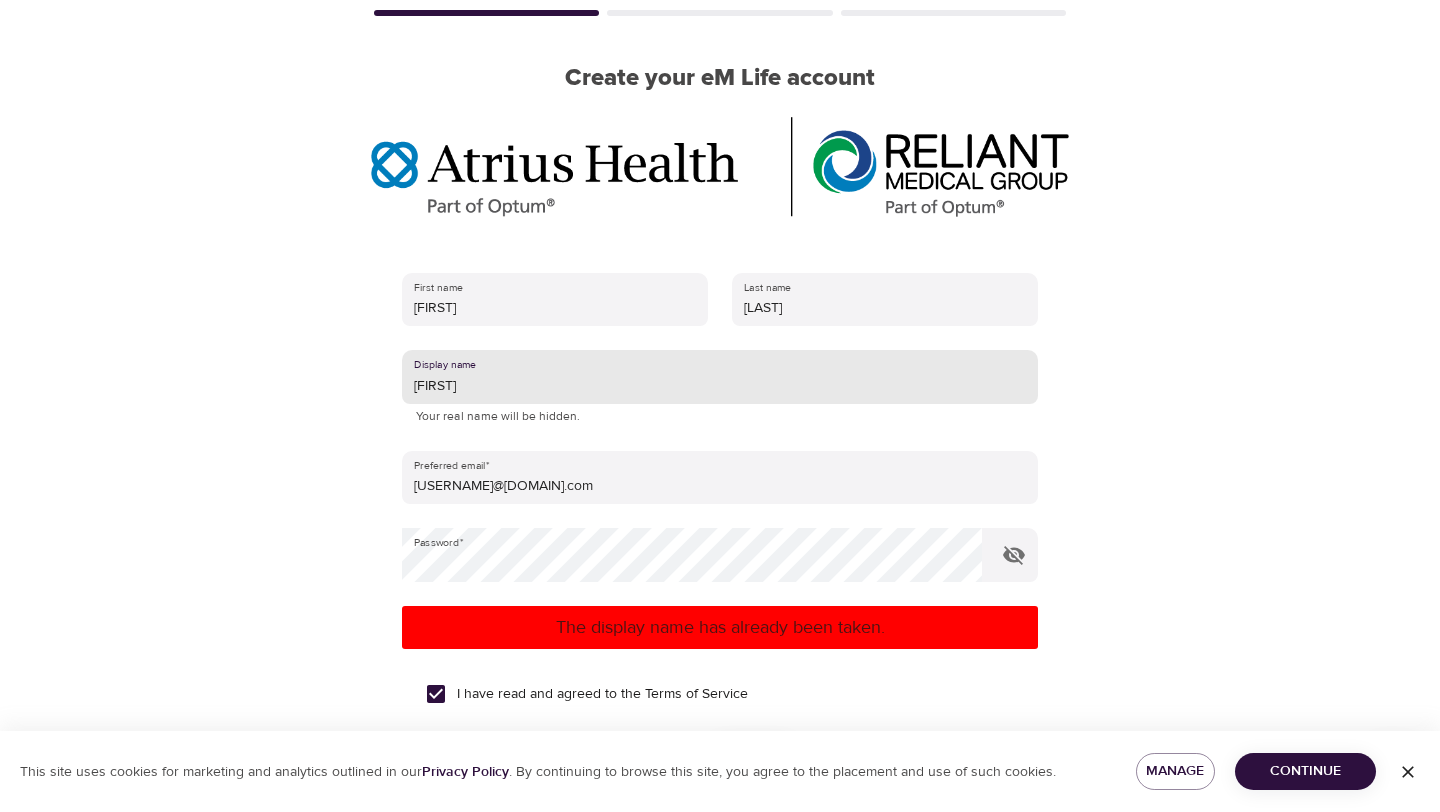 click on "Mary" at bounding box center [720, 377] 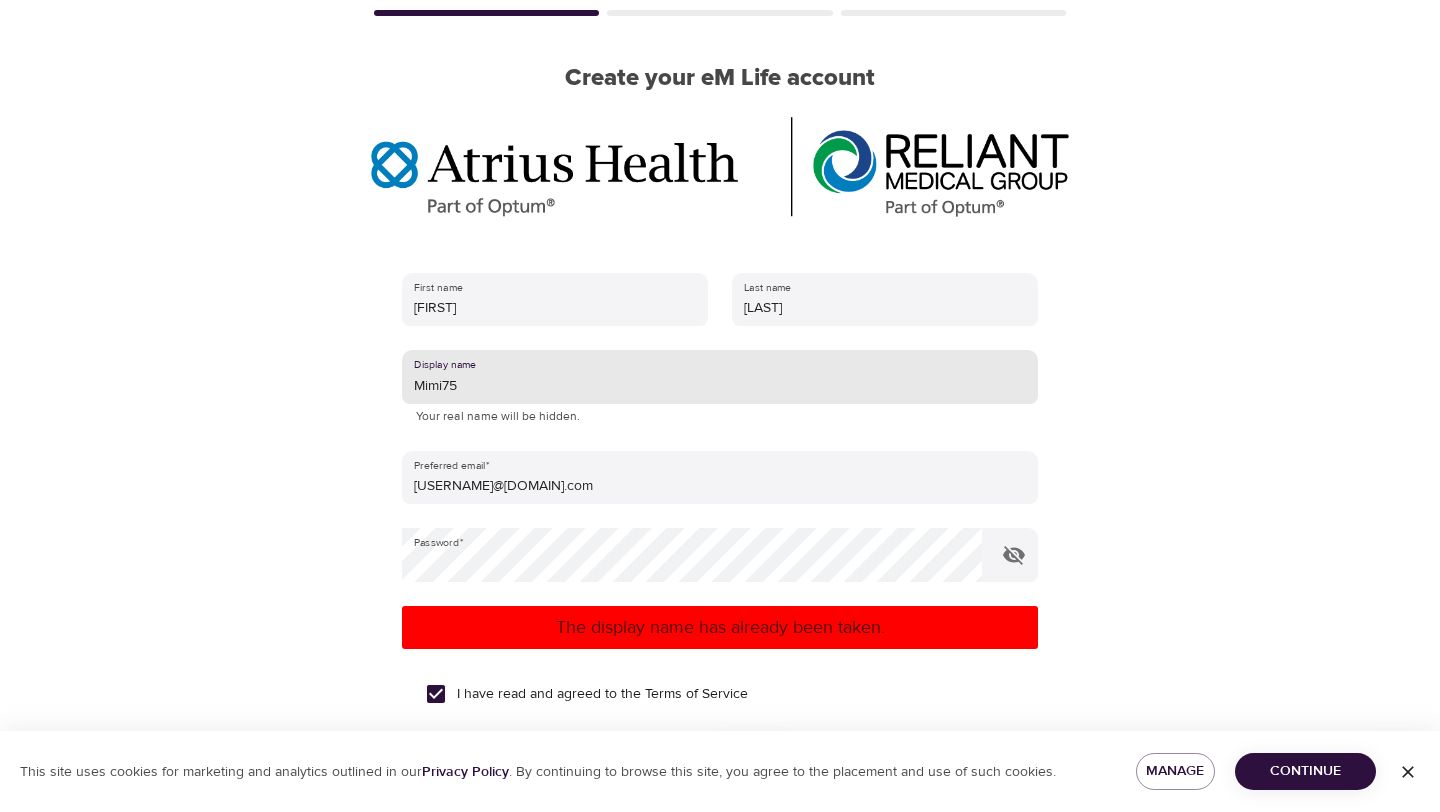 type on "[NAME]" 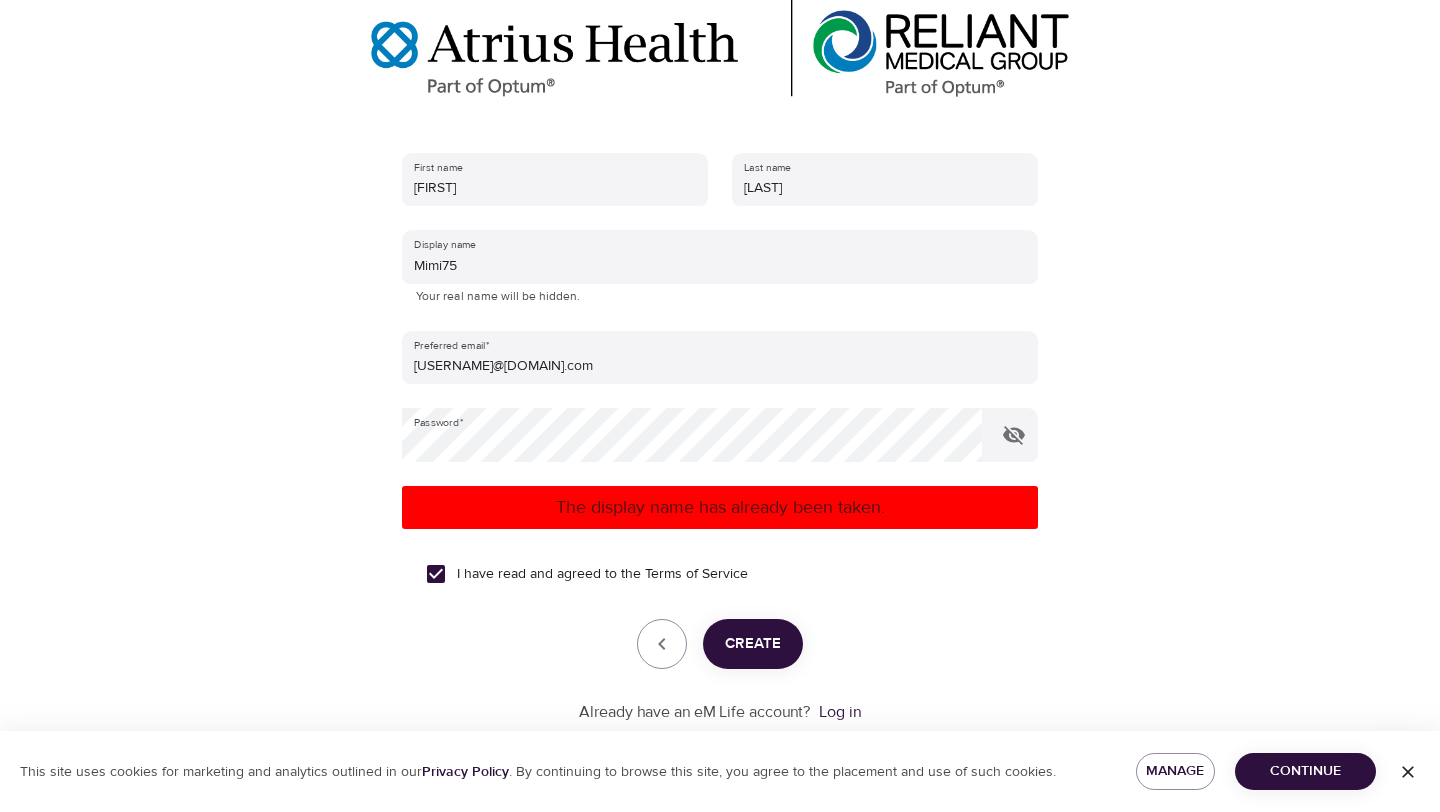 click on "Create" at bounding box center [753, 644] 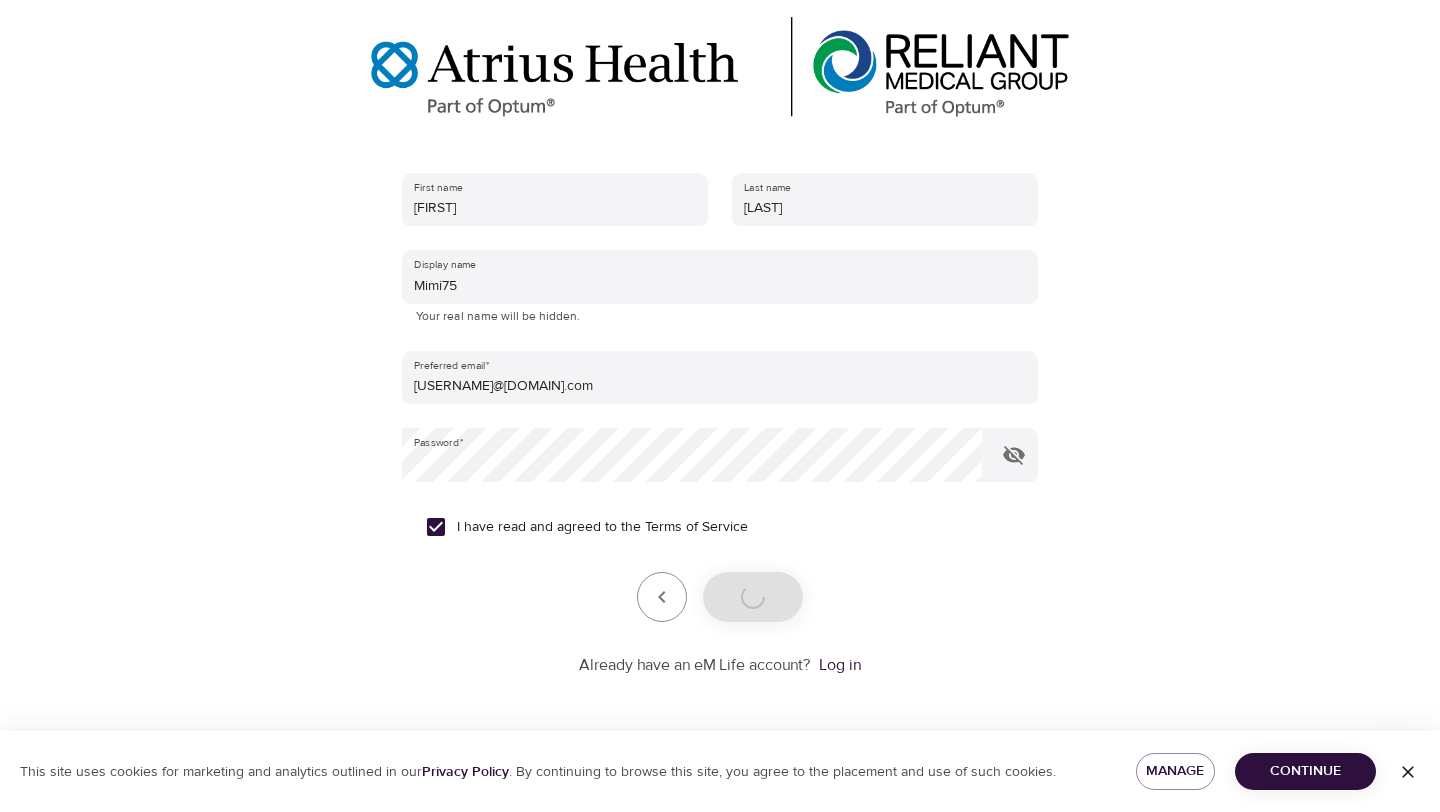 scroll, scrollTop: 226, scrollLeft: 0, axis: vertical 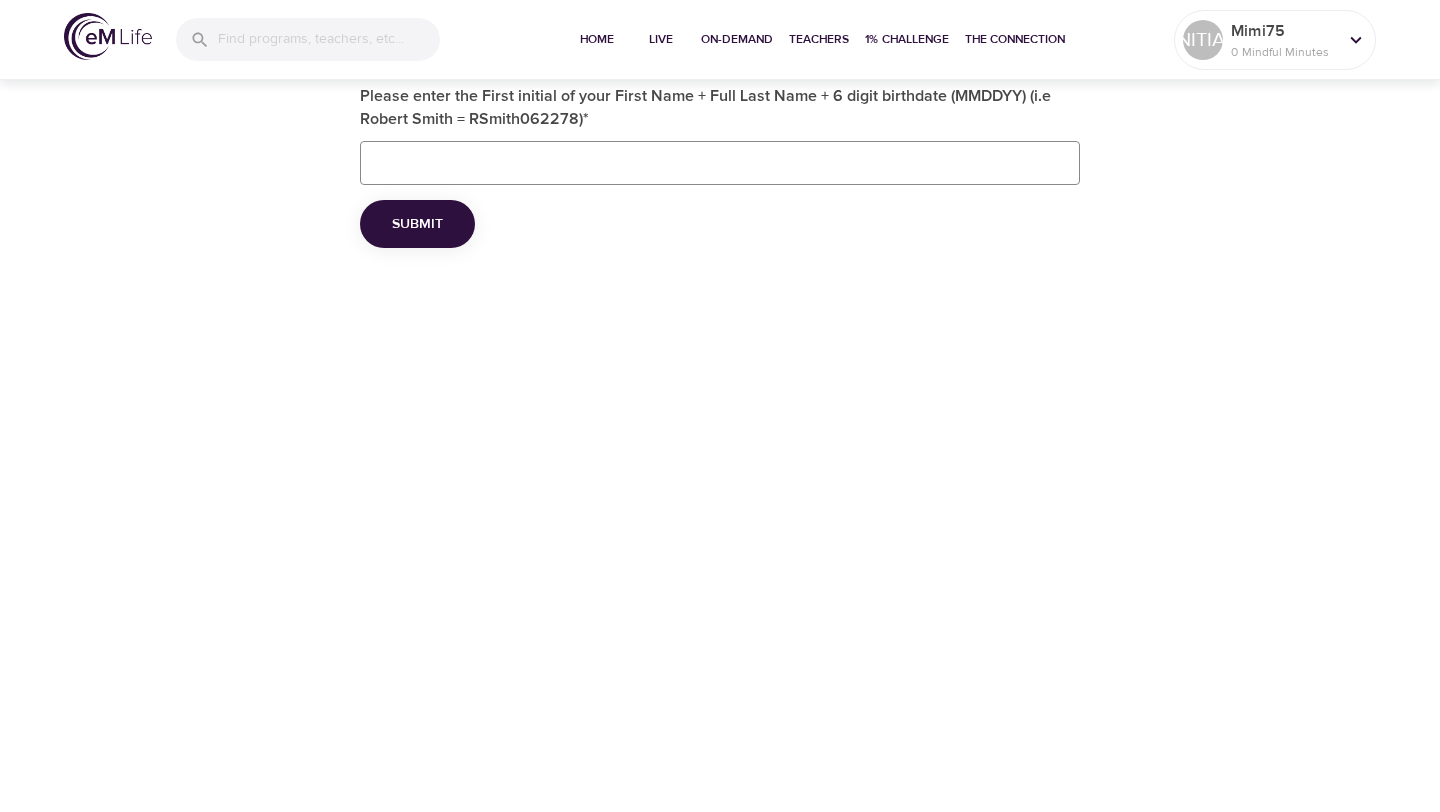 click on "Home Live On-Demand Teachers 1% Challenge The Connection MH Mimi75 0 Mindful Minutes Please enter the First initial of your First Name + Full Last Name + 6 digit birthdate (MMDDYY) (i.e Robert Smith = RSmith062278) * Submit" at bounding box center (720, 406) 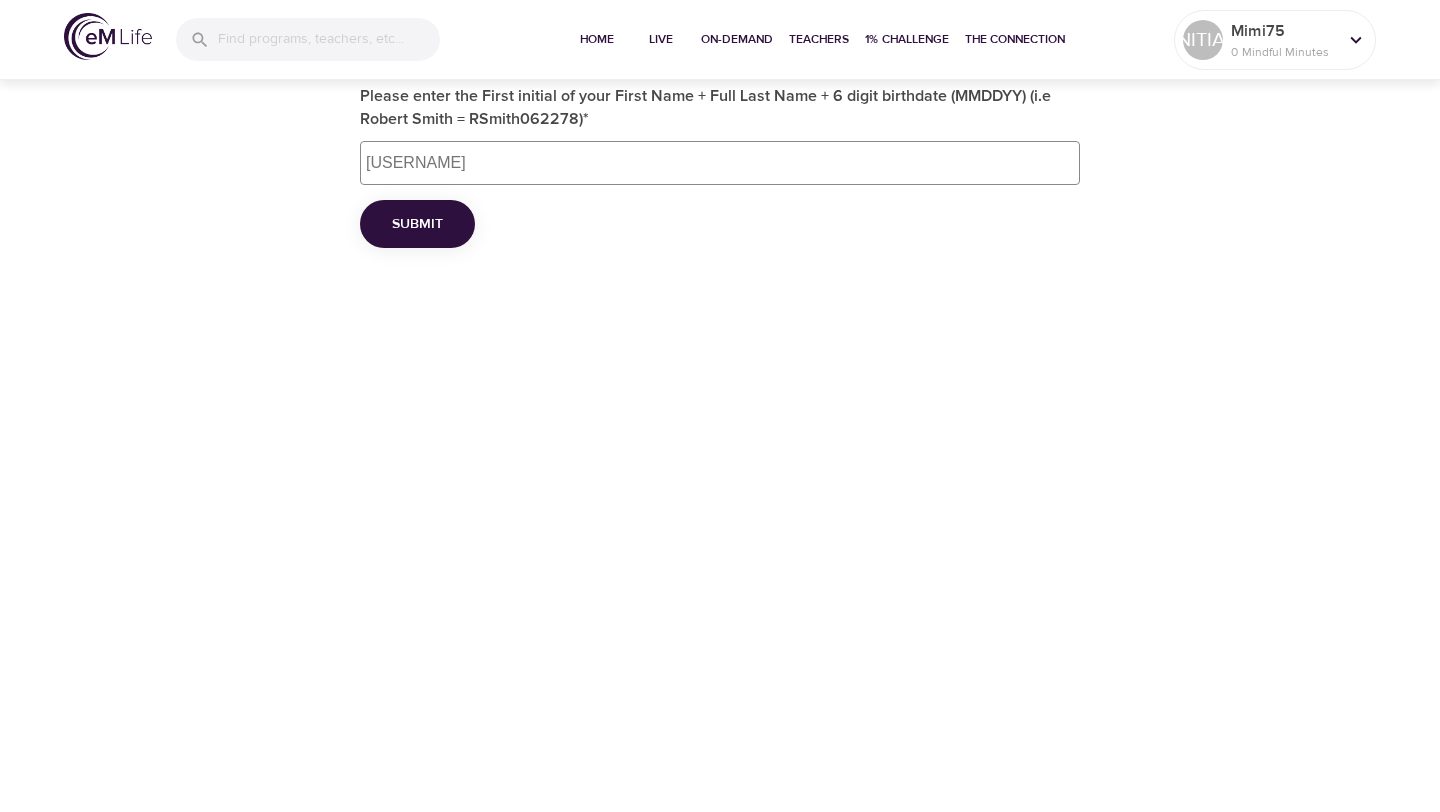 type on "mhart020550" 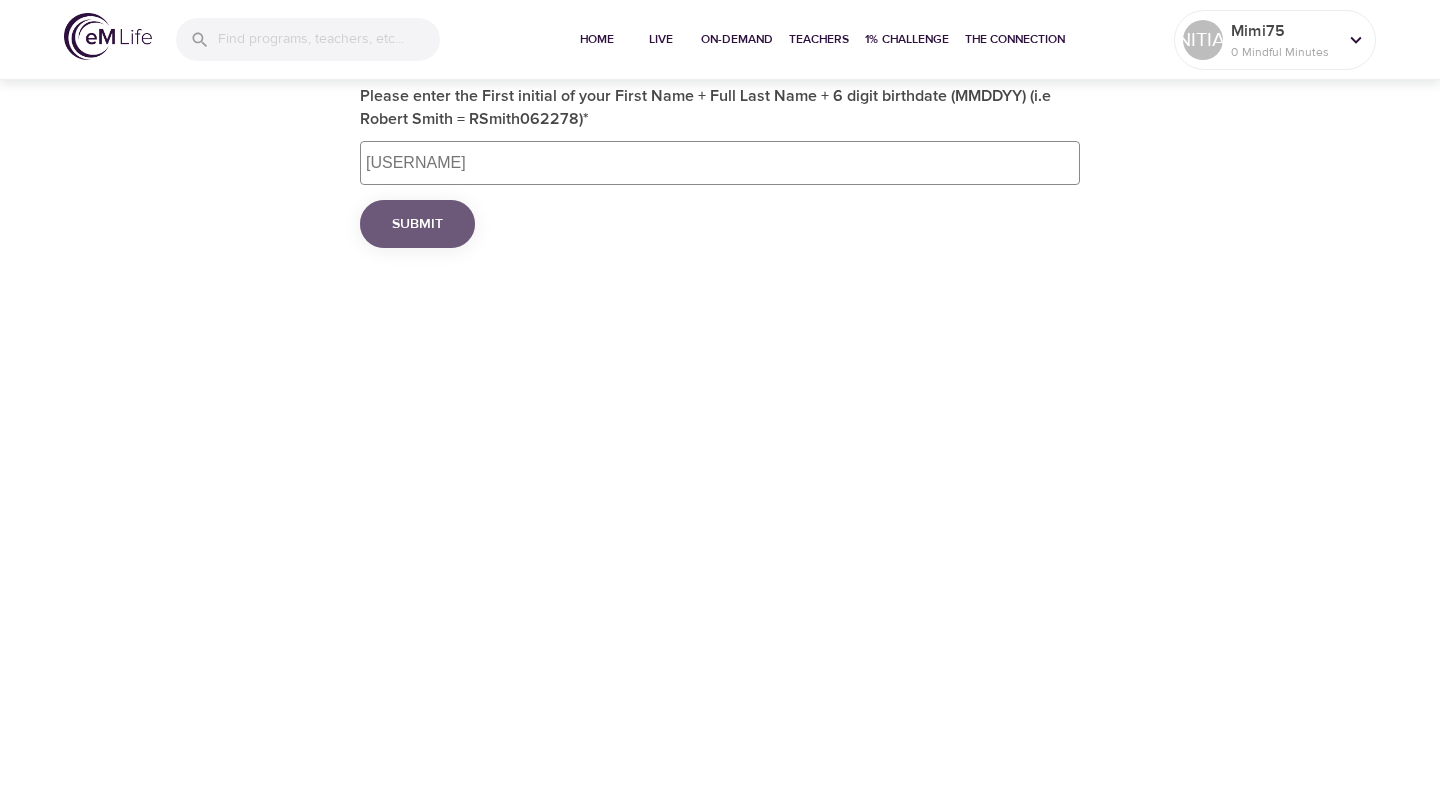 click on "Submit" at bounding box center [417, 224] 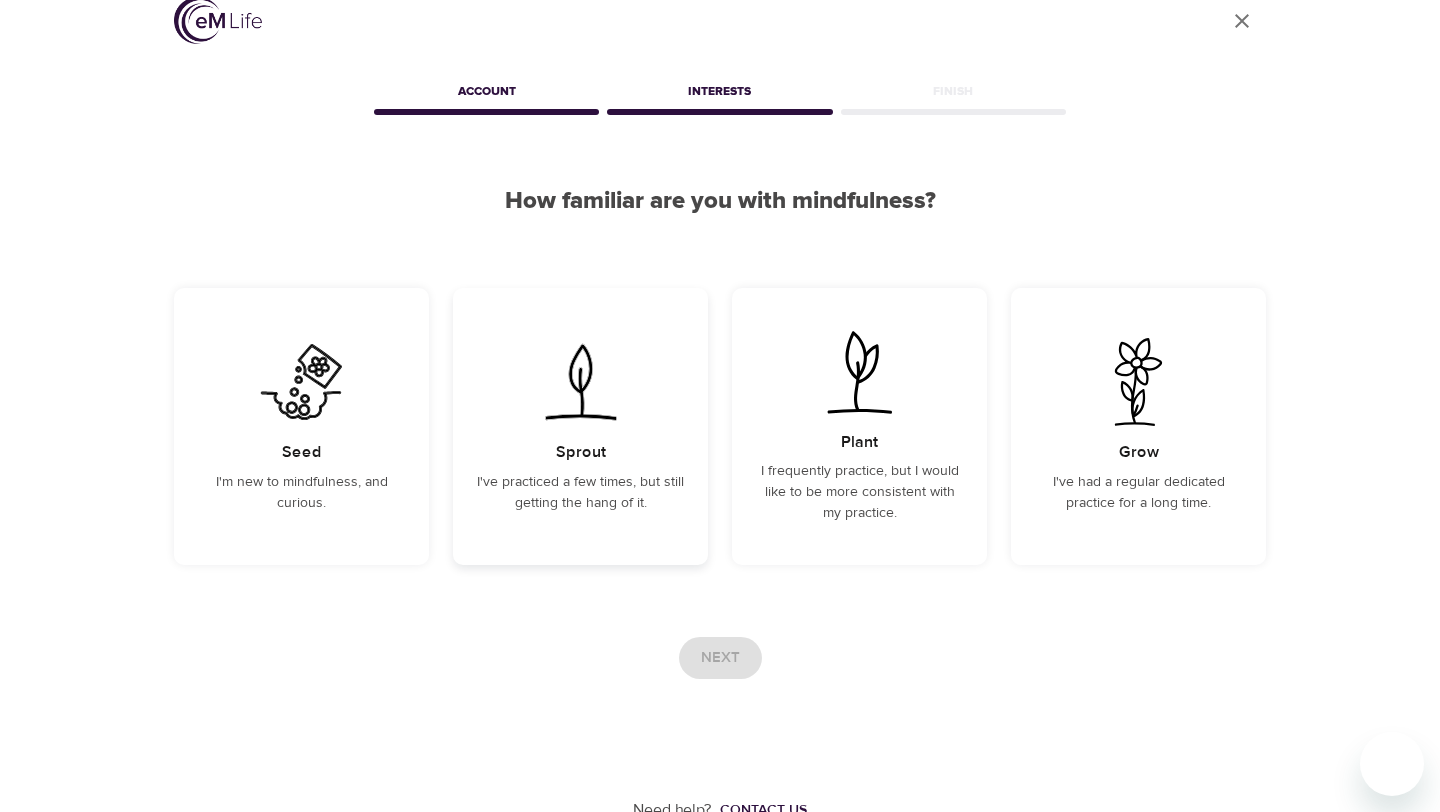 scroll, scrollTop: 37, scrollLeft: 0, axis: vertical 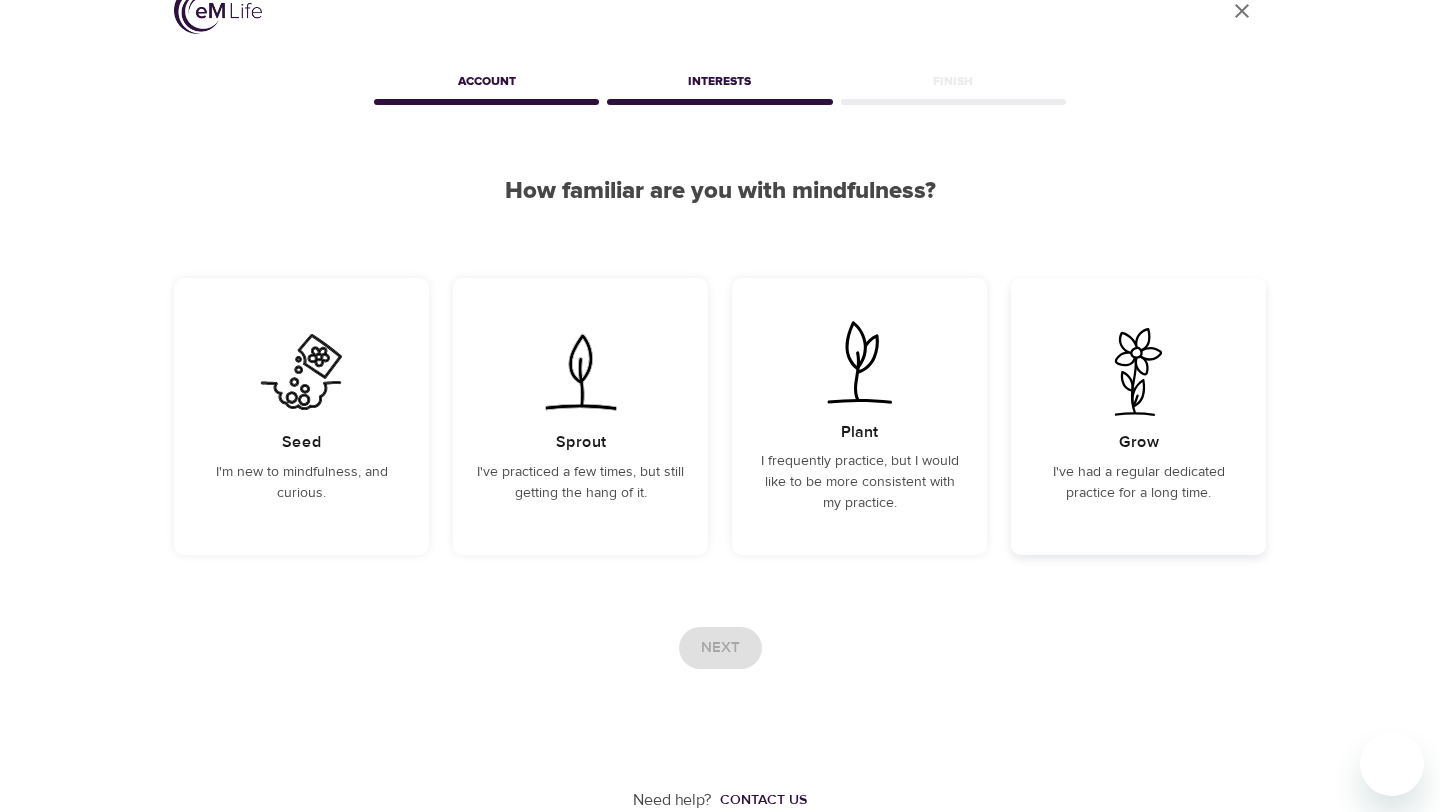 click at bounding box center [1138, 372] 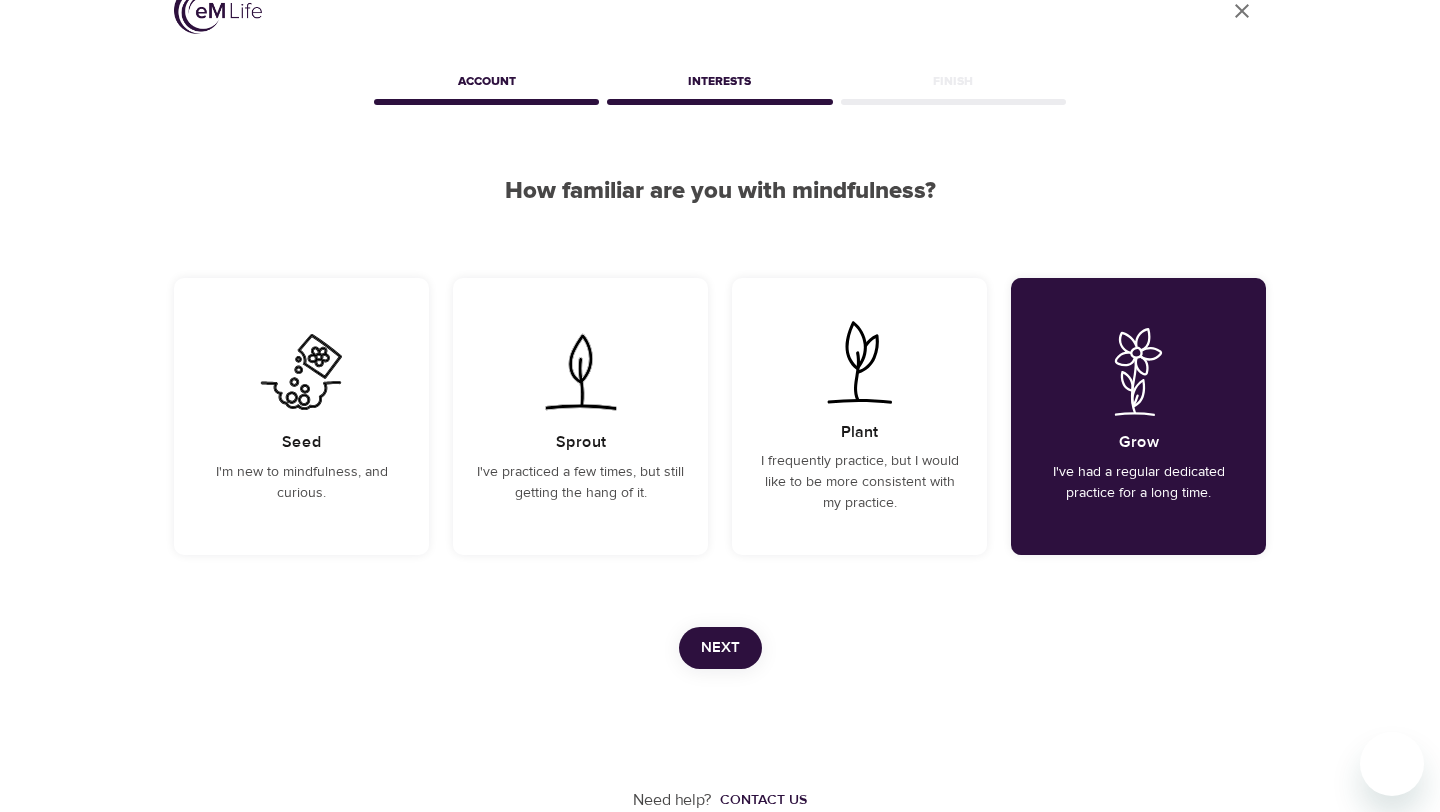 click on "Next" at bounding box center (720, 648) 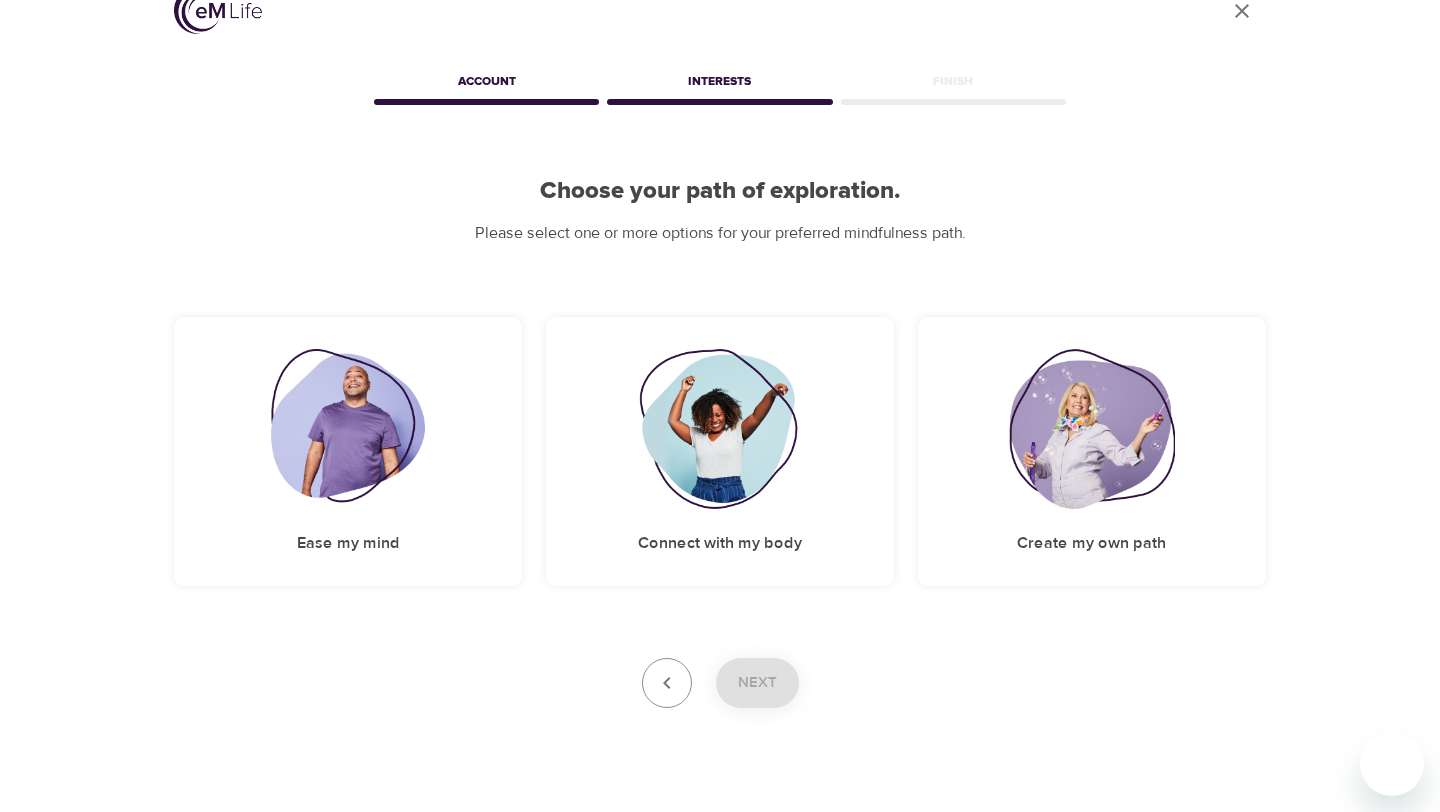 scroll, scrollTop: 0, scrollLeft: 0, axis: both 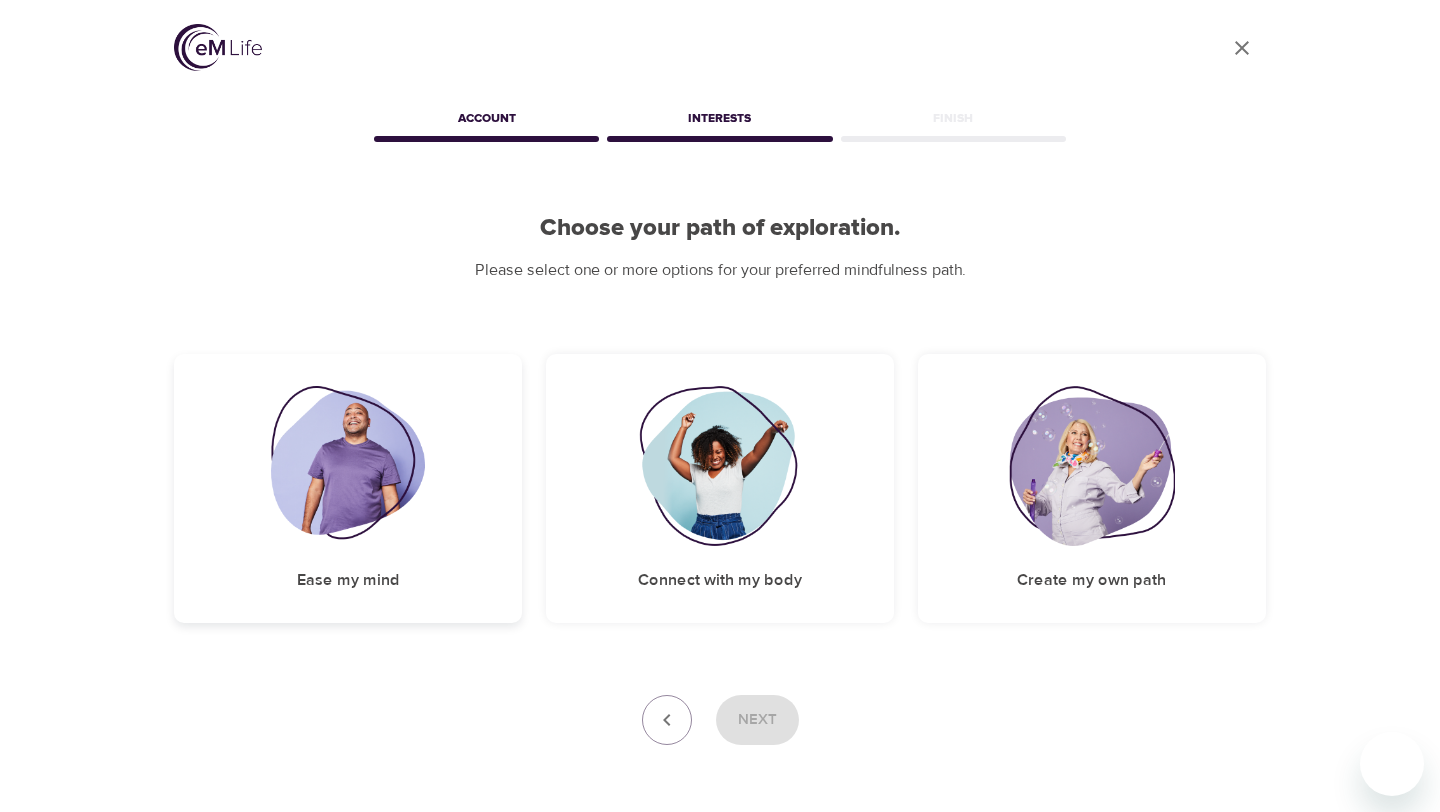 click at bounding box center (348, 466) 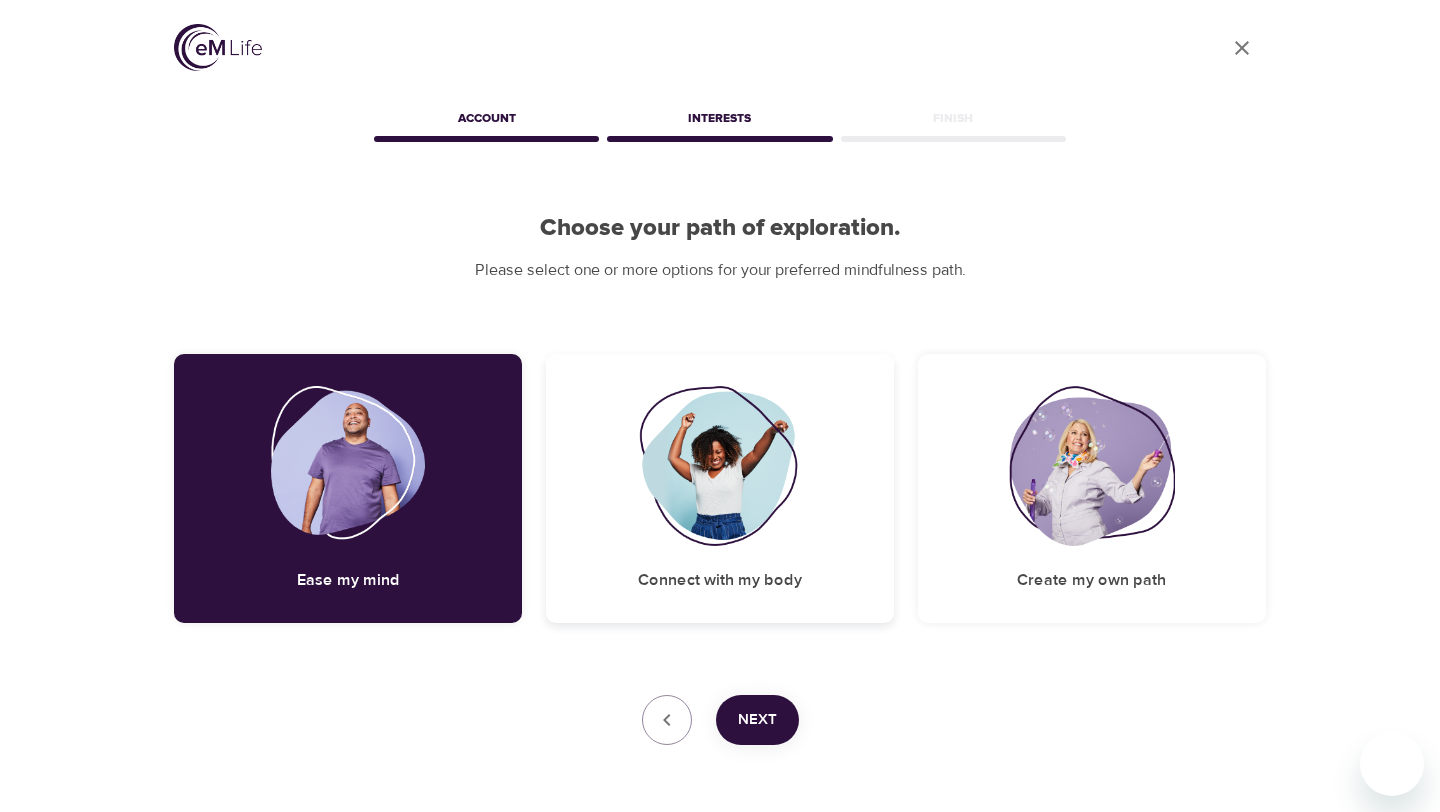 click at bounding box center (720, 466) 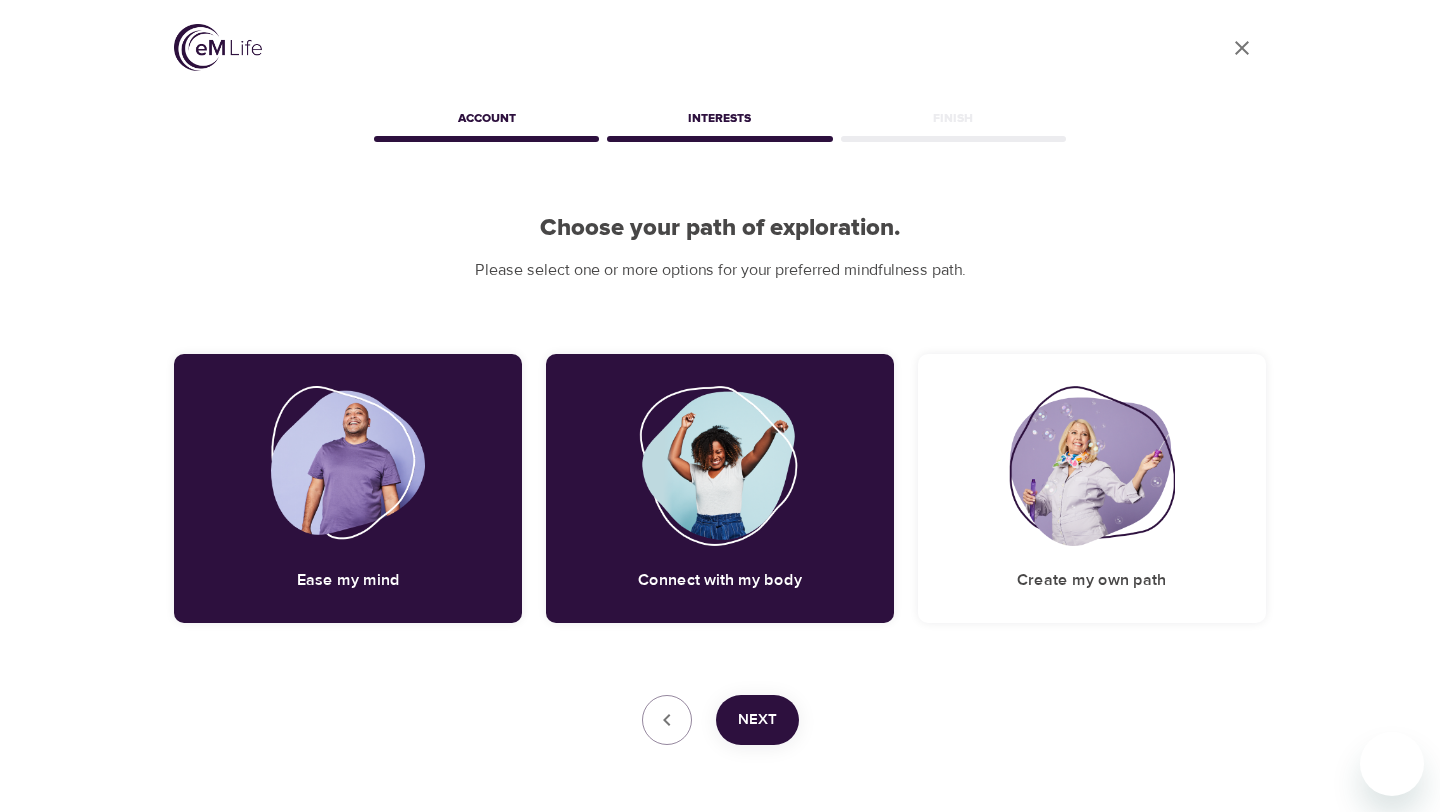 click on "Next" at bounding box center [757, 720] 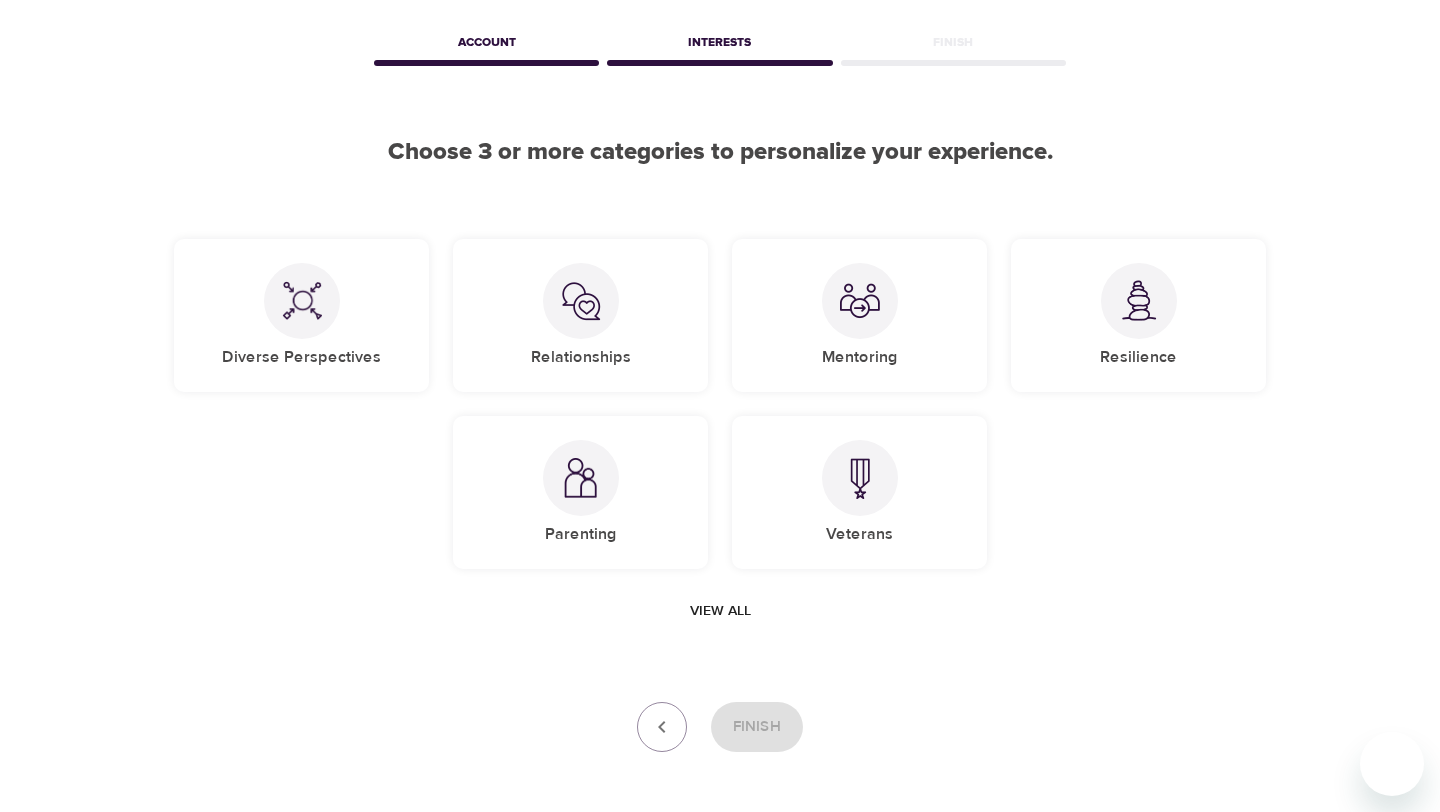 scroll, scrollTop: 70, scrollLeft: 0, axis: vertical 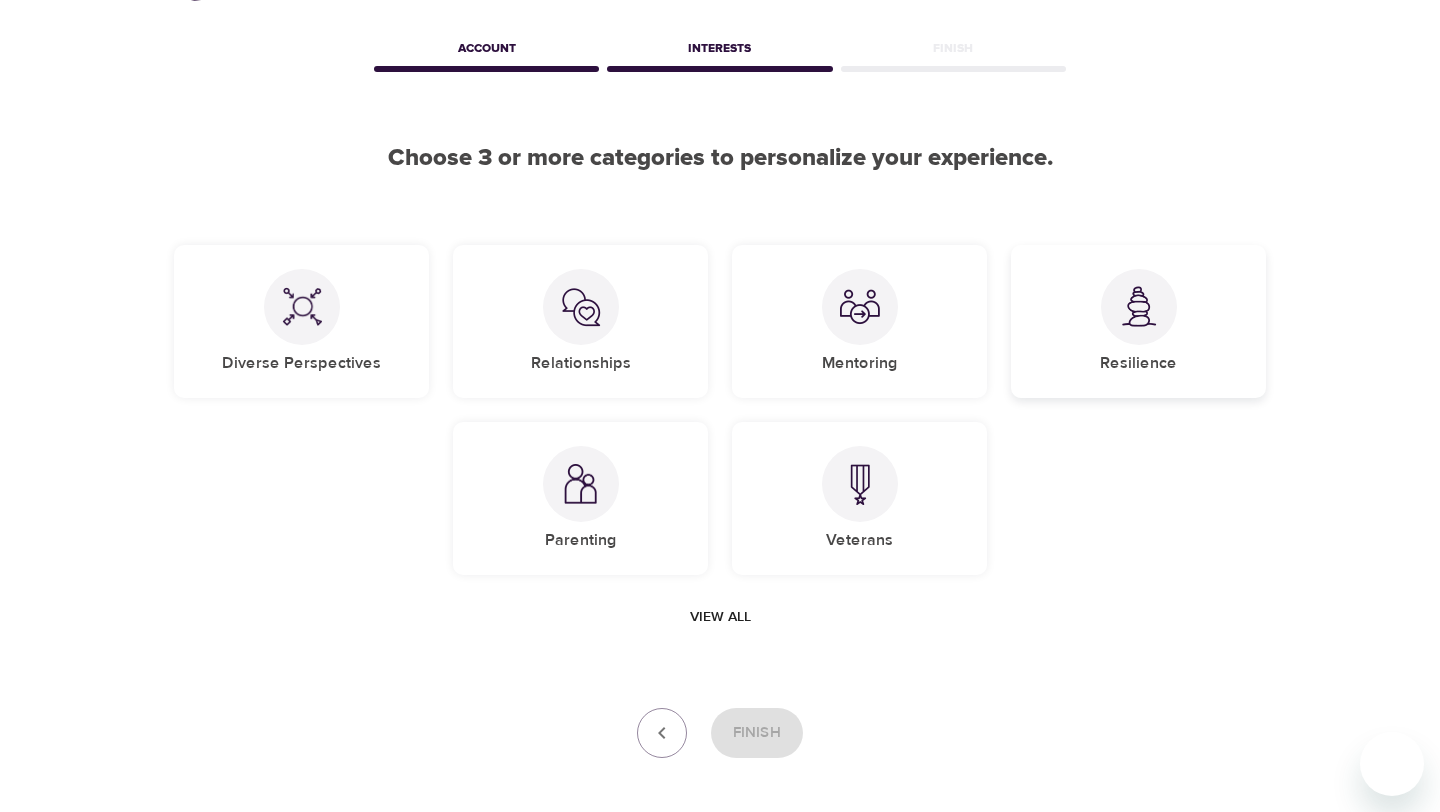 click at bounding box center [1139, 306] 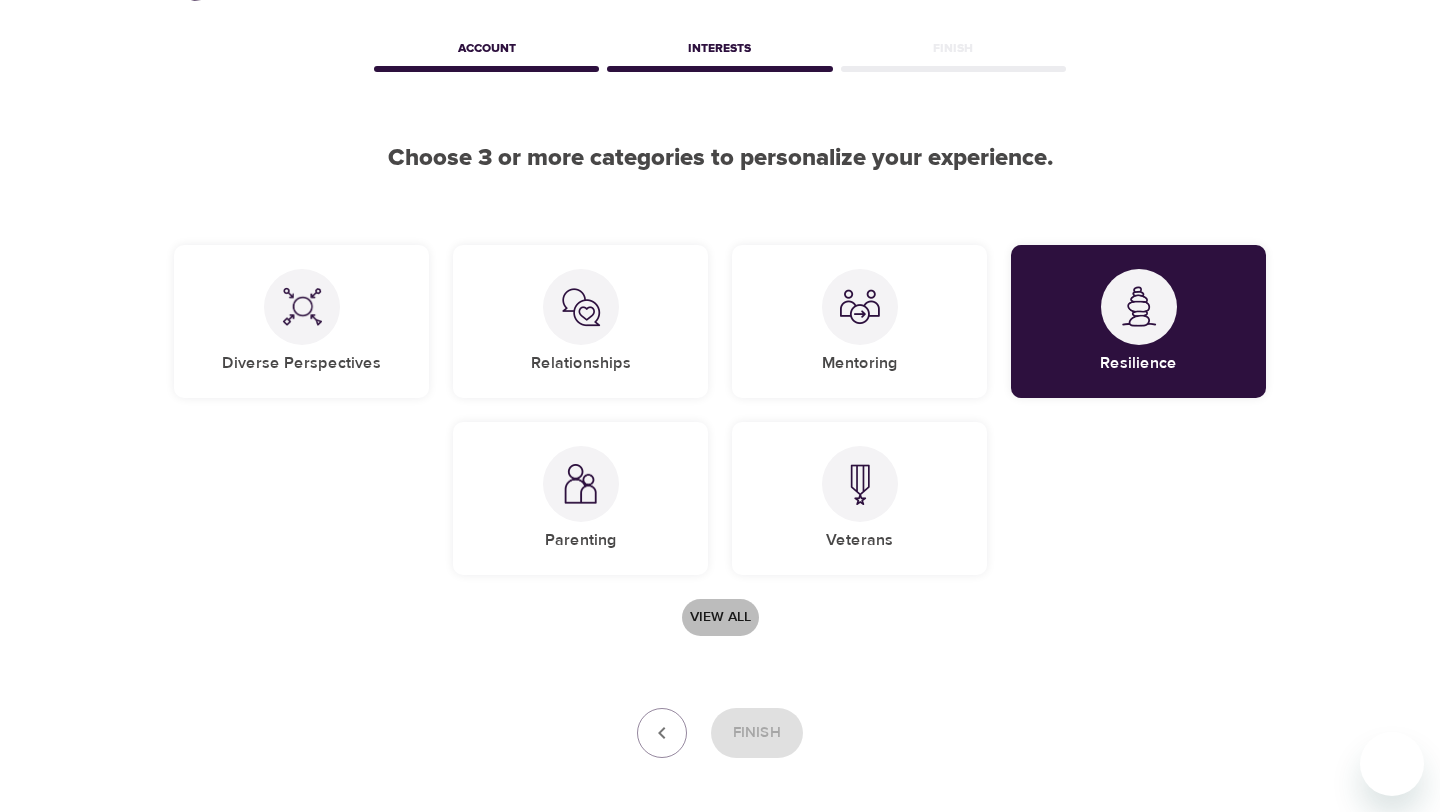 click on "View all" at bounding box center (720, 617) 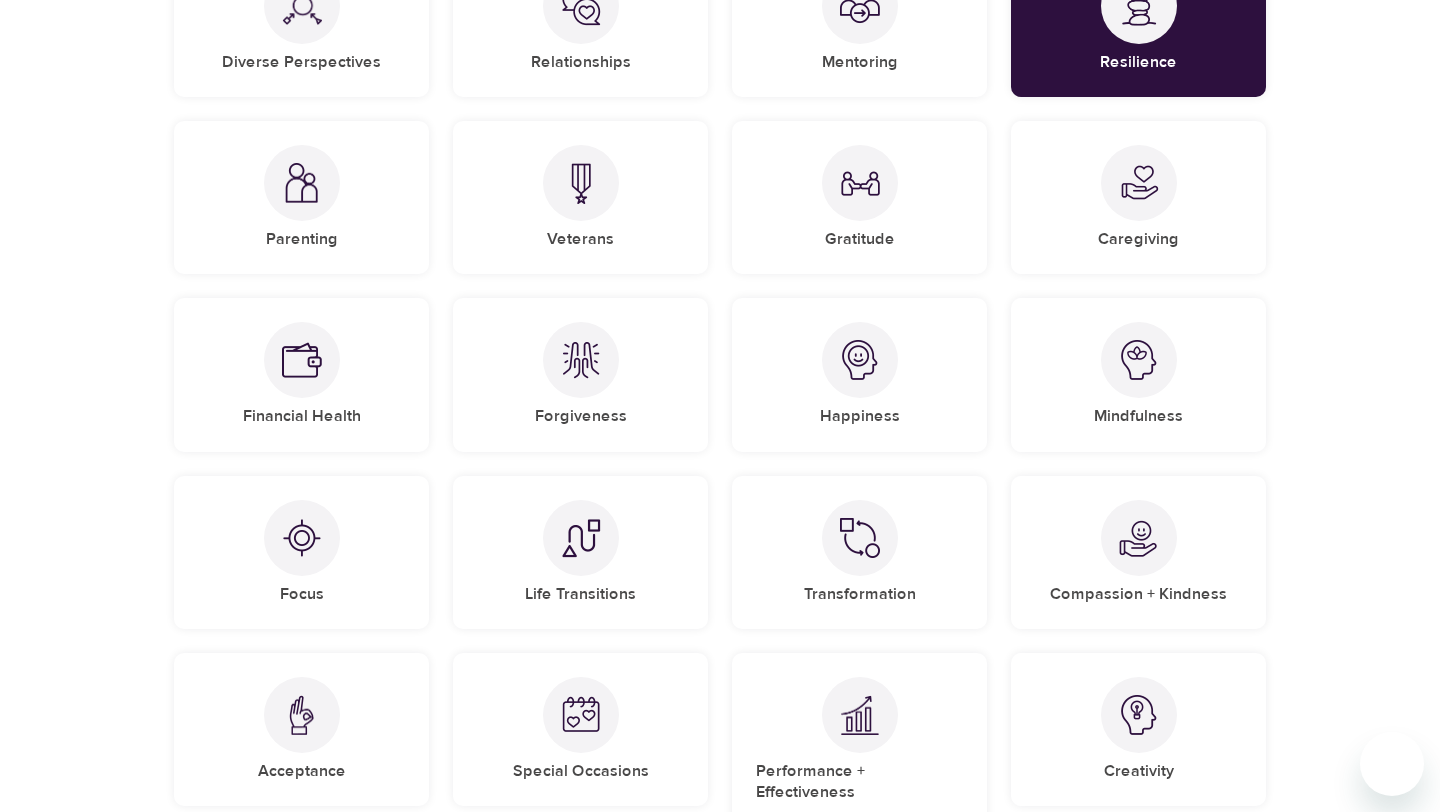 scroll, scrollTop: 381, scrollLeft: 0, axis: vertical 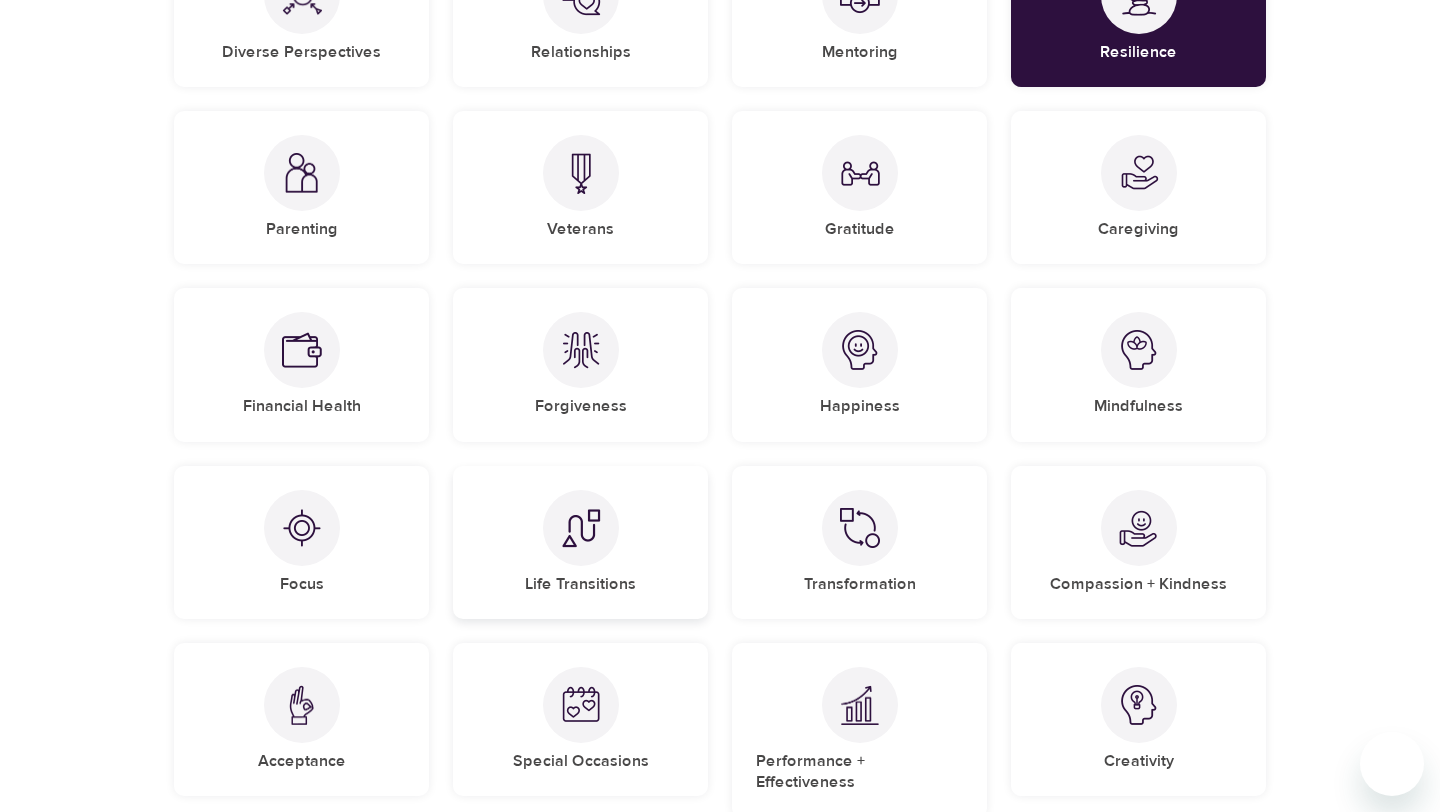 click at bounding box center [581, 528] 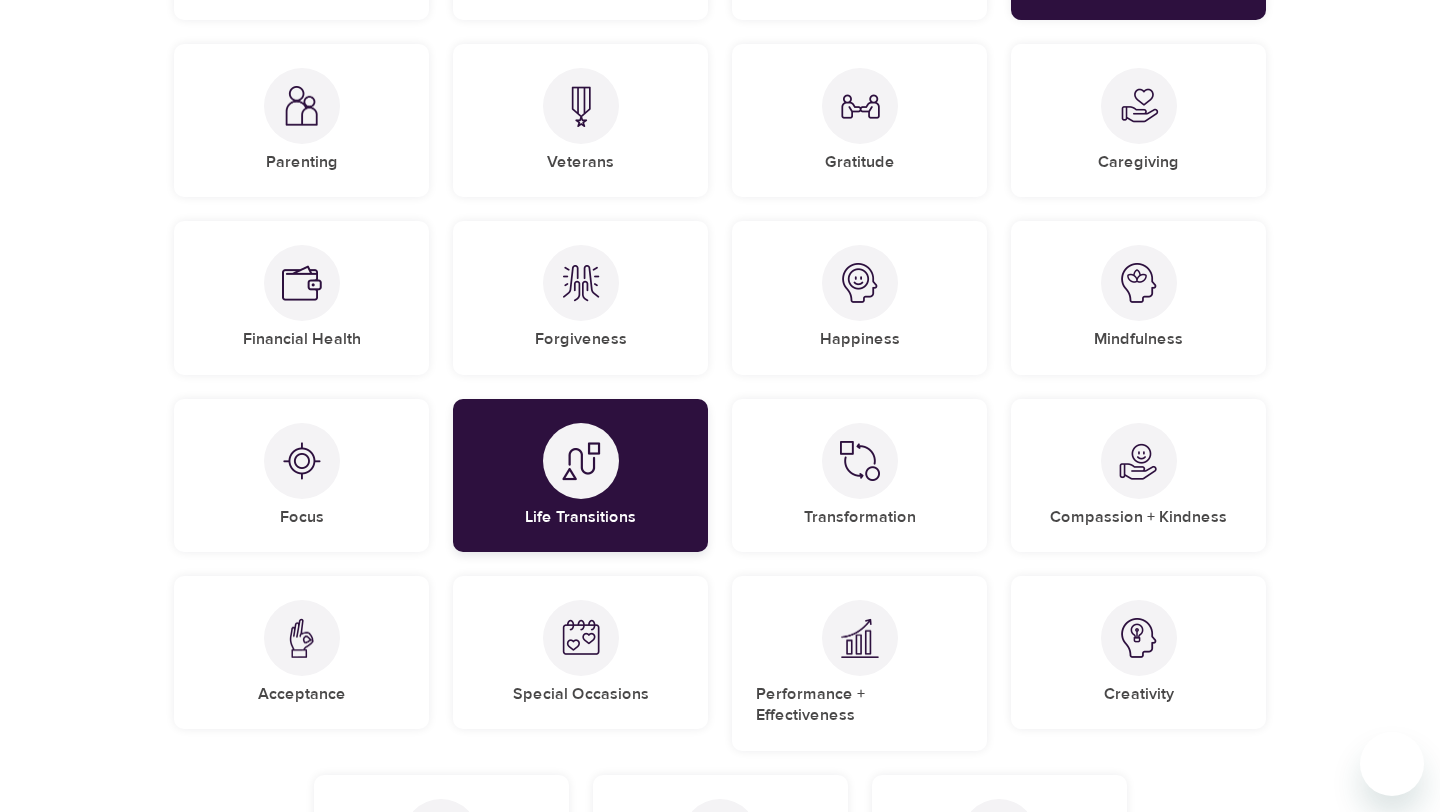 scroll, scrollTop: 446, scrollLeft: 0, axis: vertical 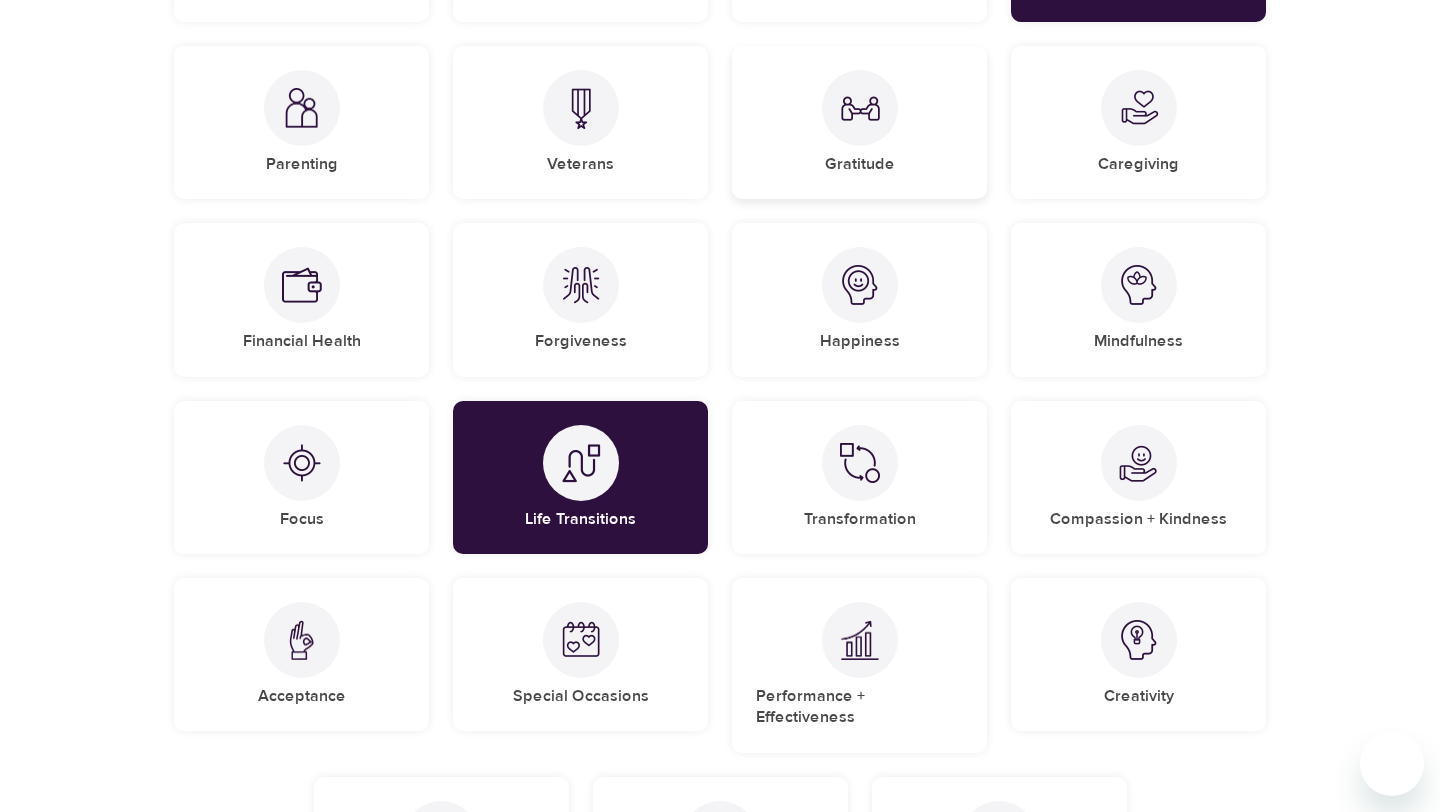click at bounding box center [860, 108] 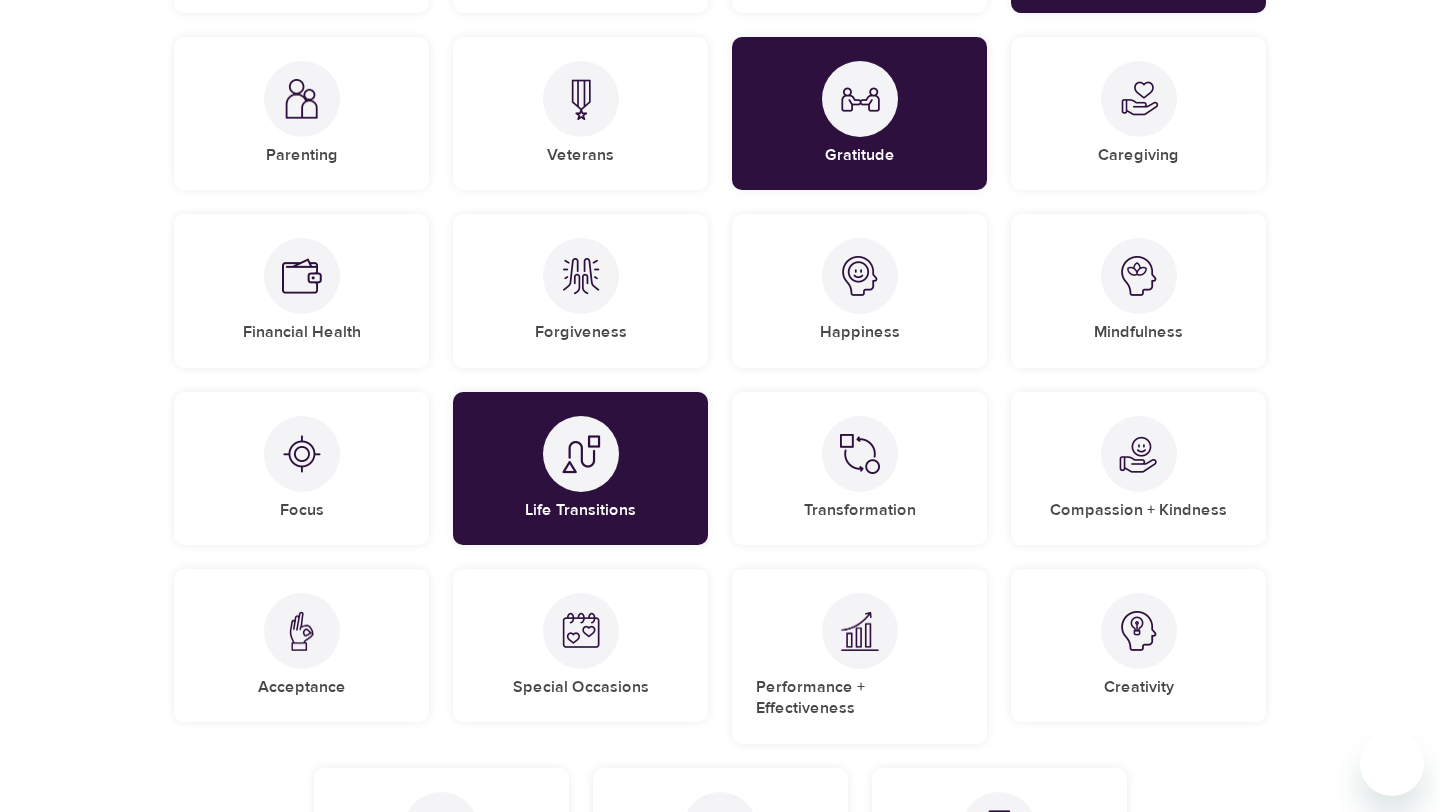 scroll, scrollTop: 458, scrollLeft: 0, axis: vertical 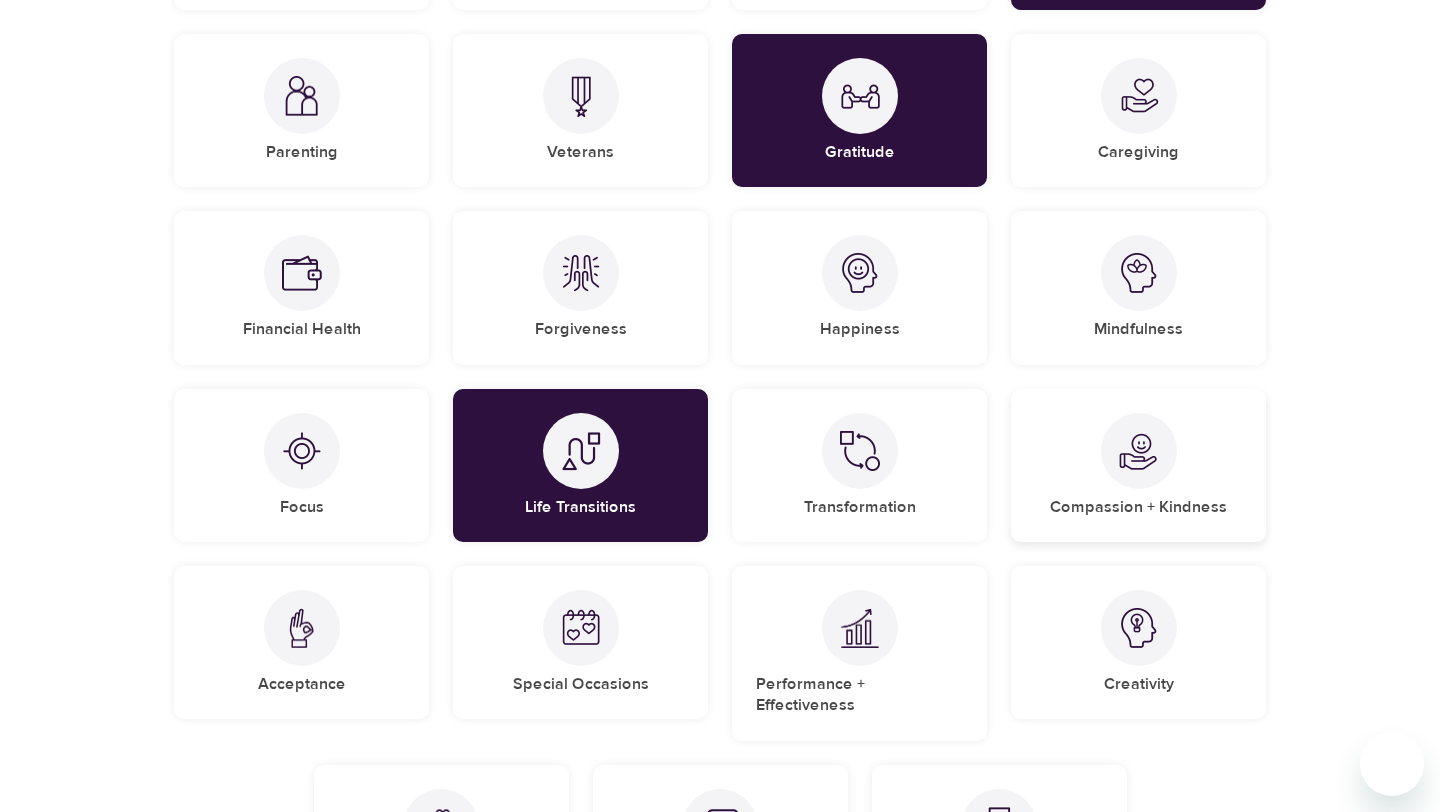click at bounding box center [1139, 451] 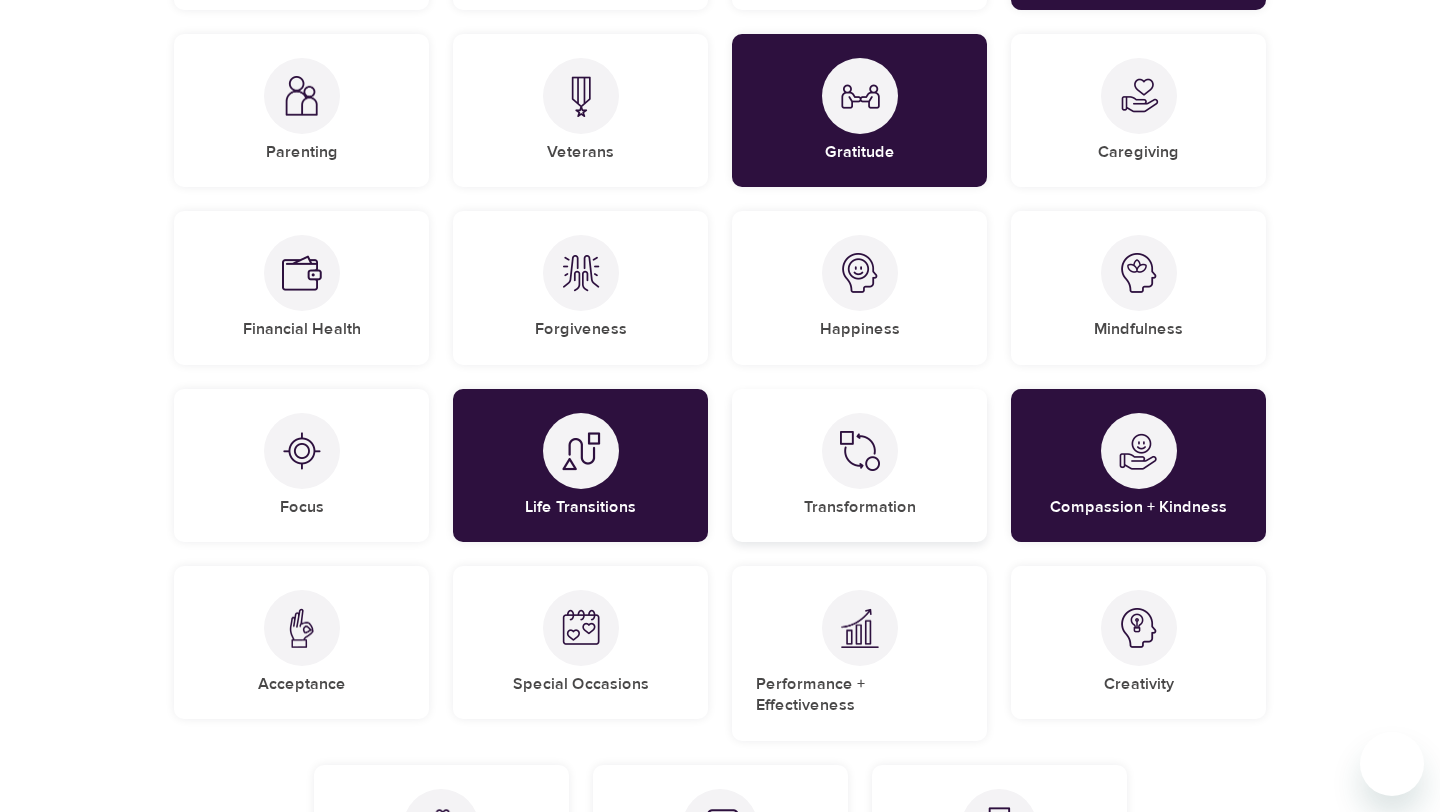 click at bounding box center [860, 451] 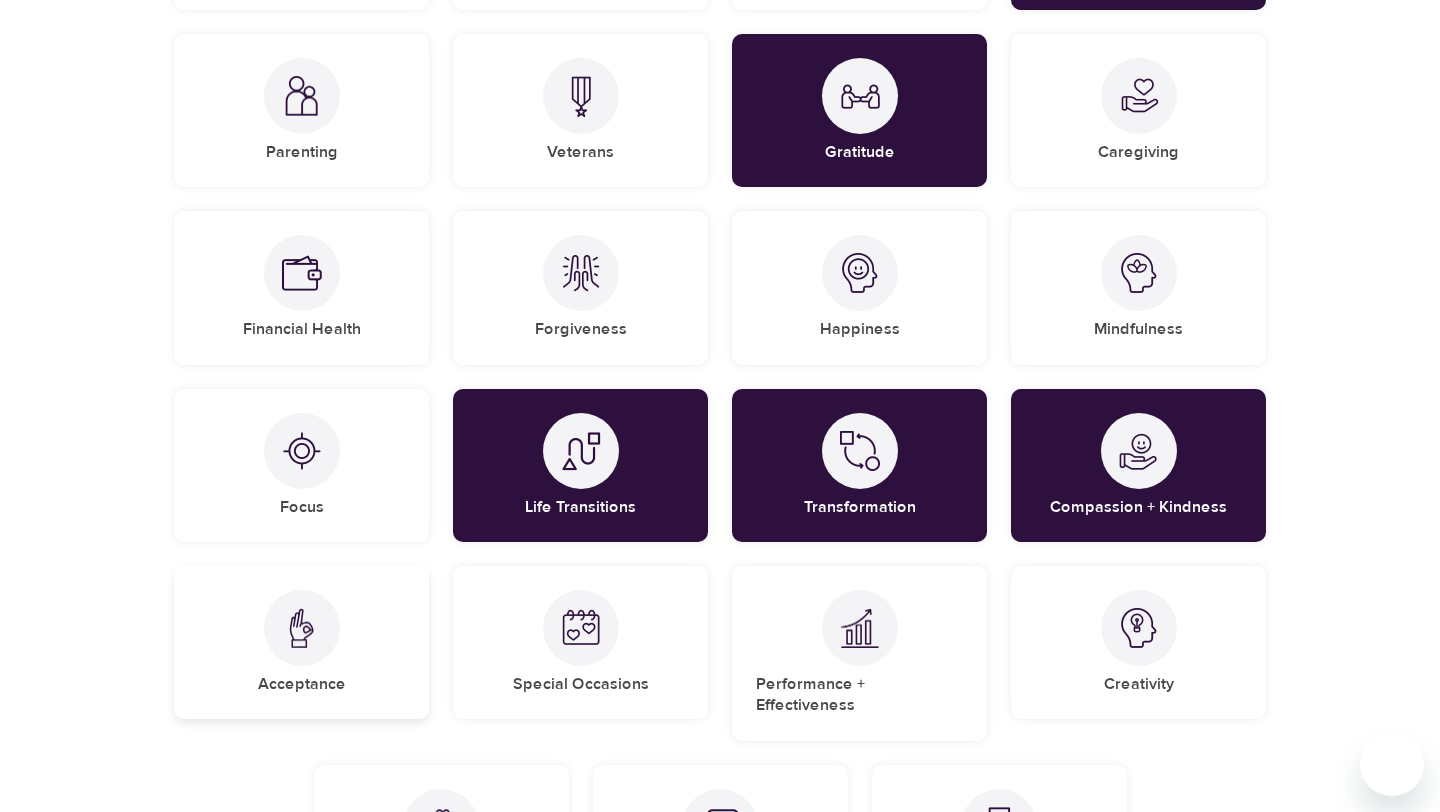 click at bounding box center (302, 628) 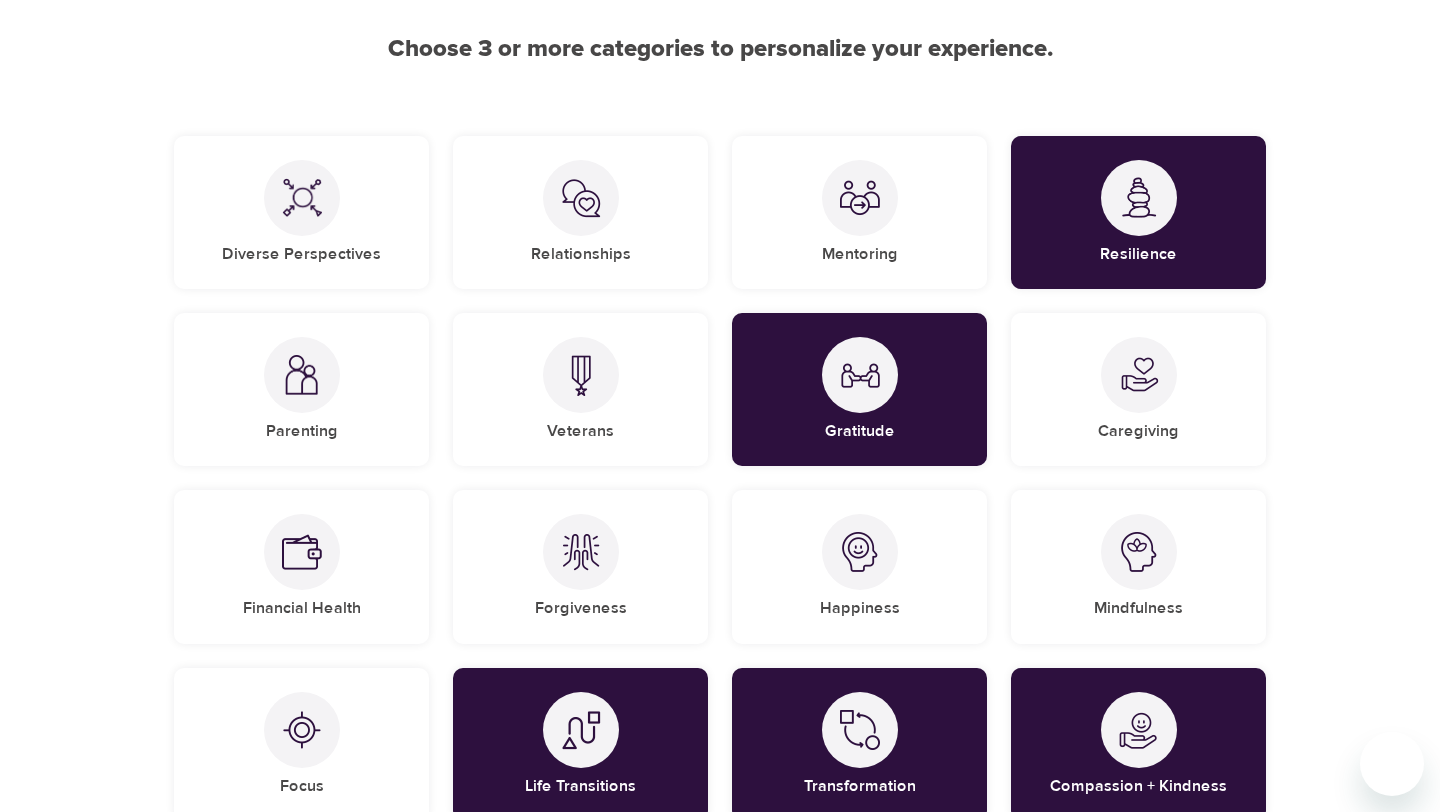 scroll, scrollTop: 148, scrollLeft: 0, axis: vertical 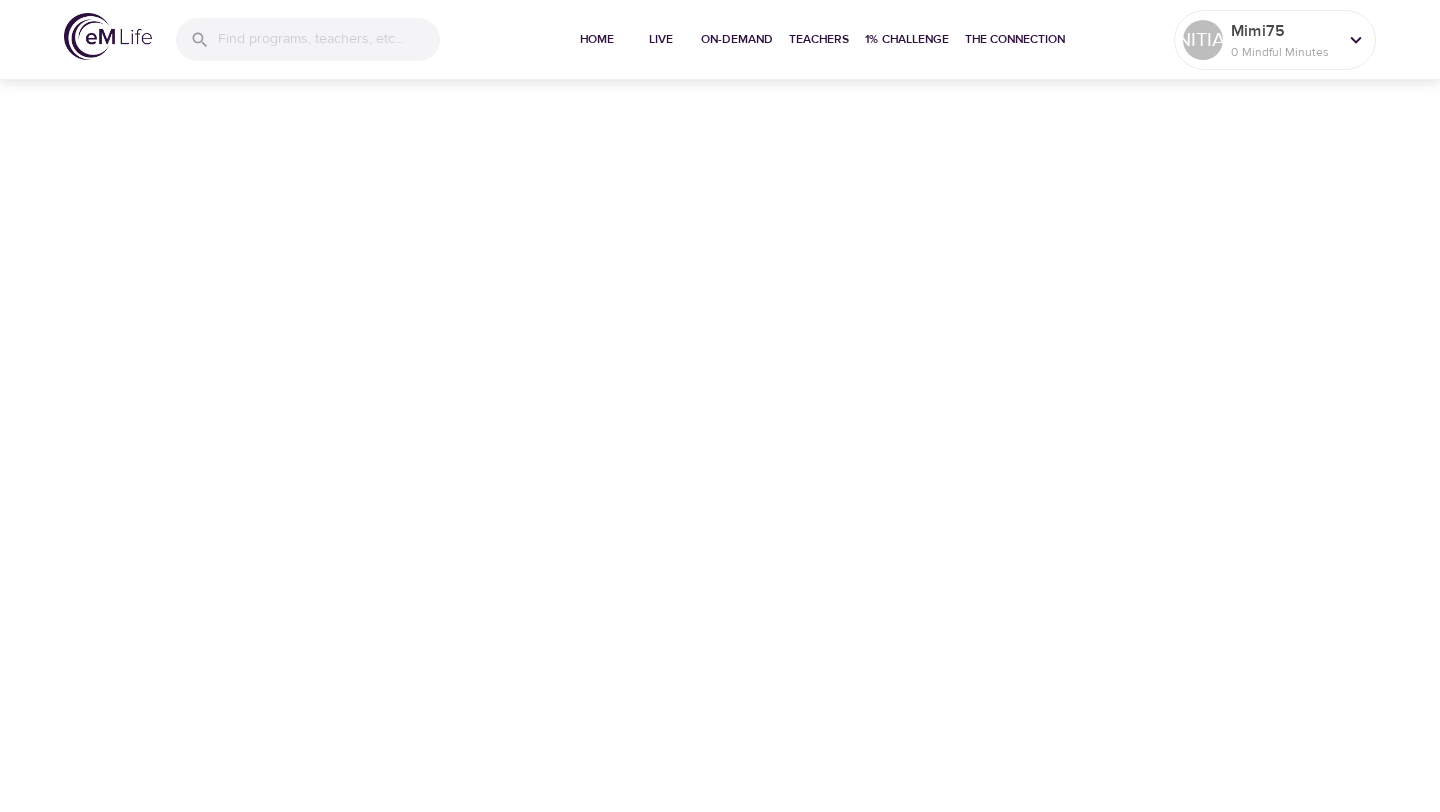 click on "Home Live On-Demand Teachers 1% Challenge The Connection MH Mimi75 0 Mindful Minutes" at bounding box center (720, 406) 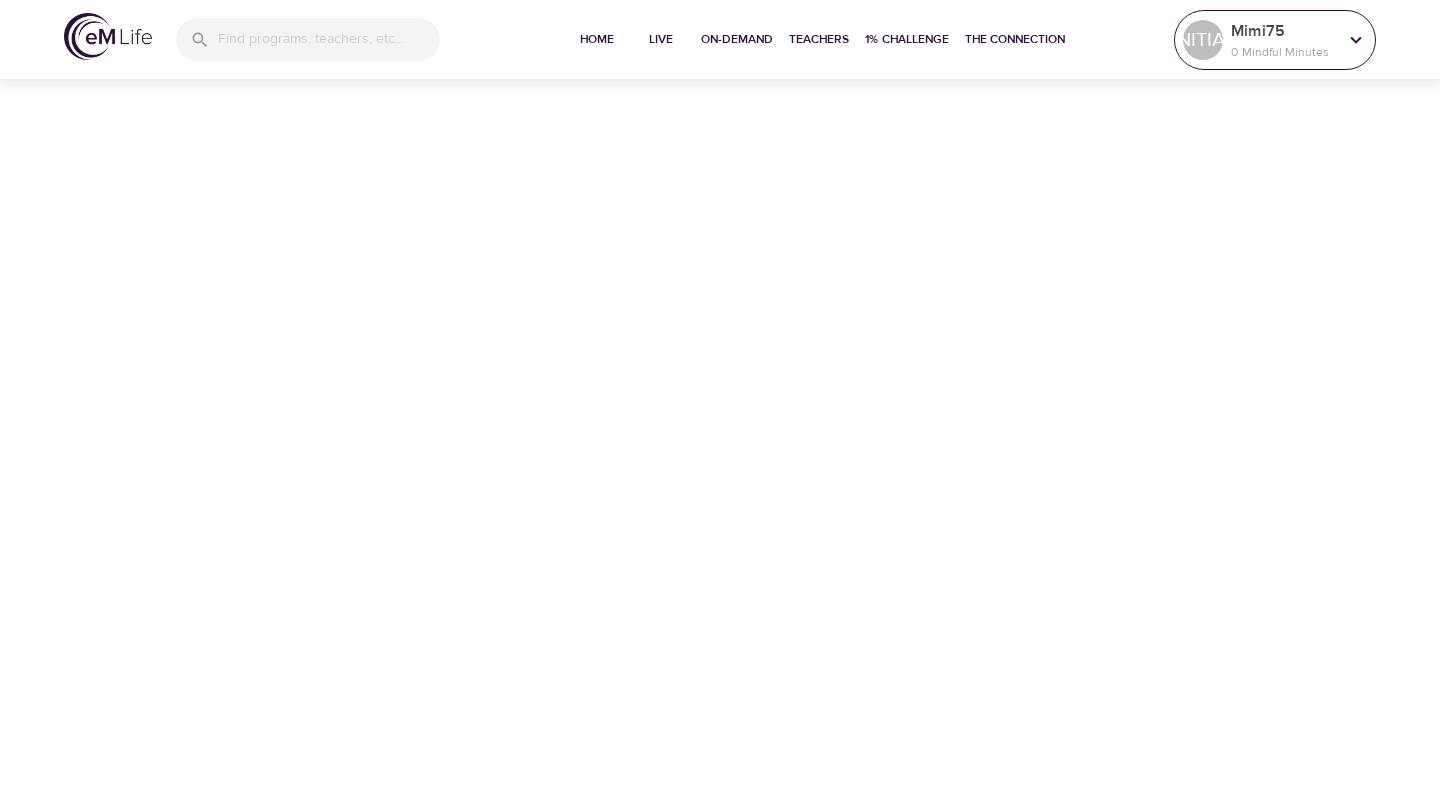click 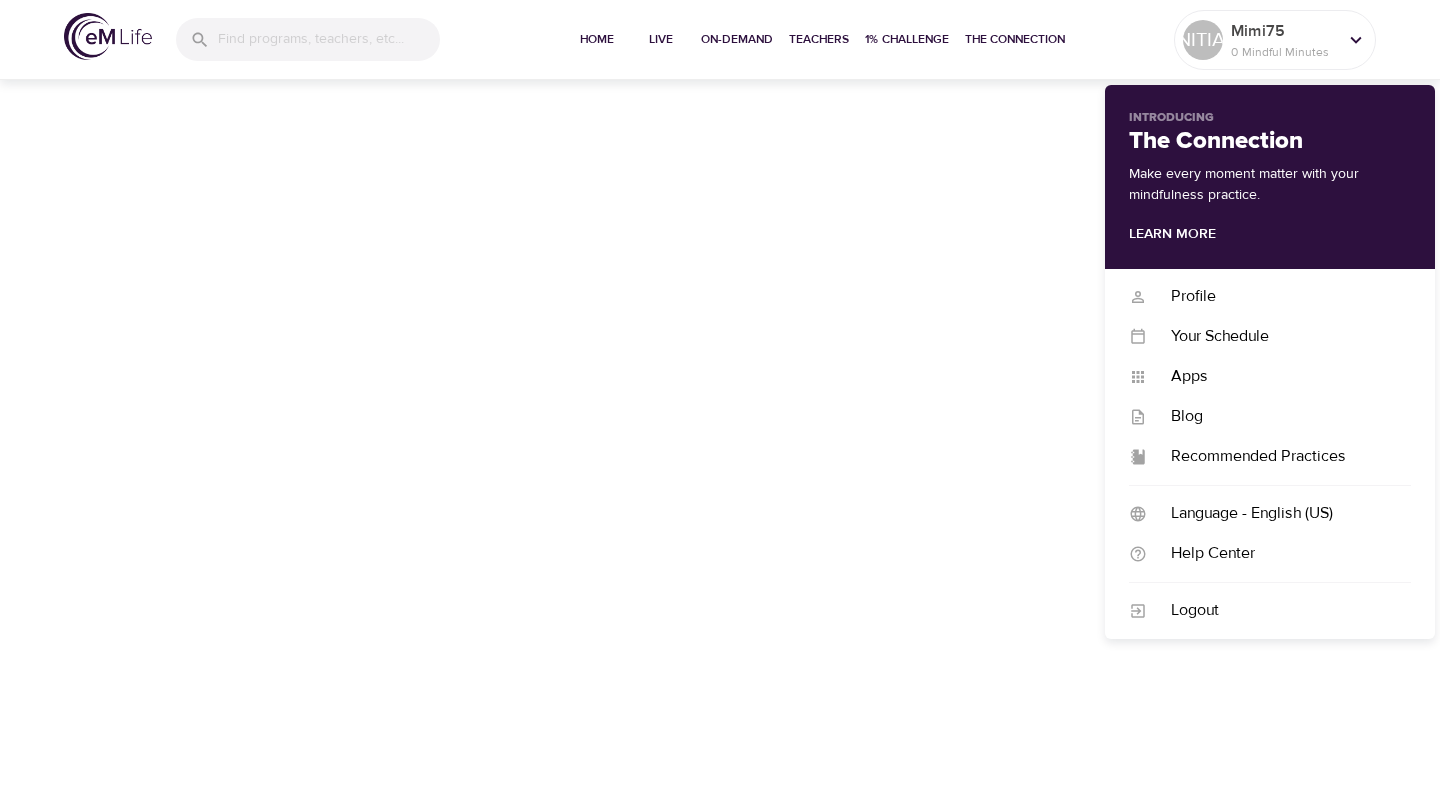 click on "Home Live On-Demand Teachers 1% Challenge The Connection MH Mimi75 0 Mindful Minutes" at bounding box center (720, 406) 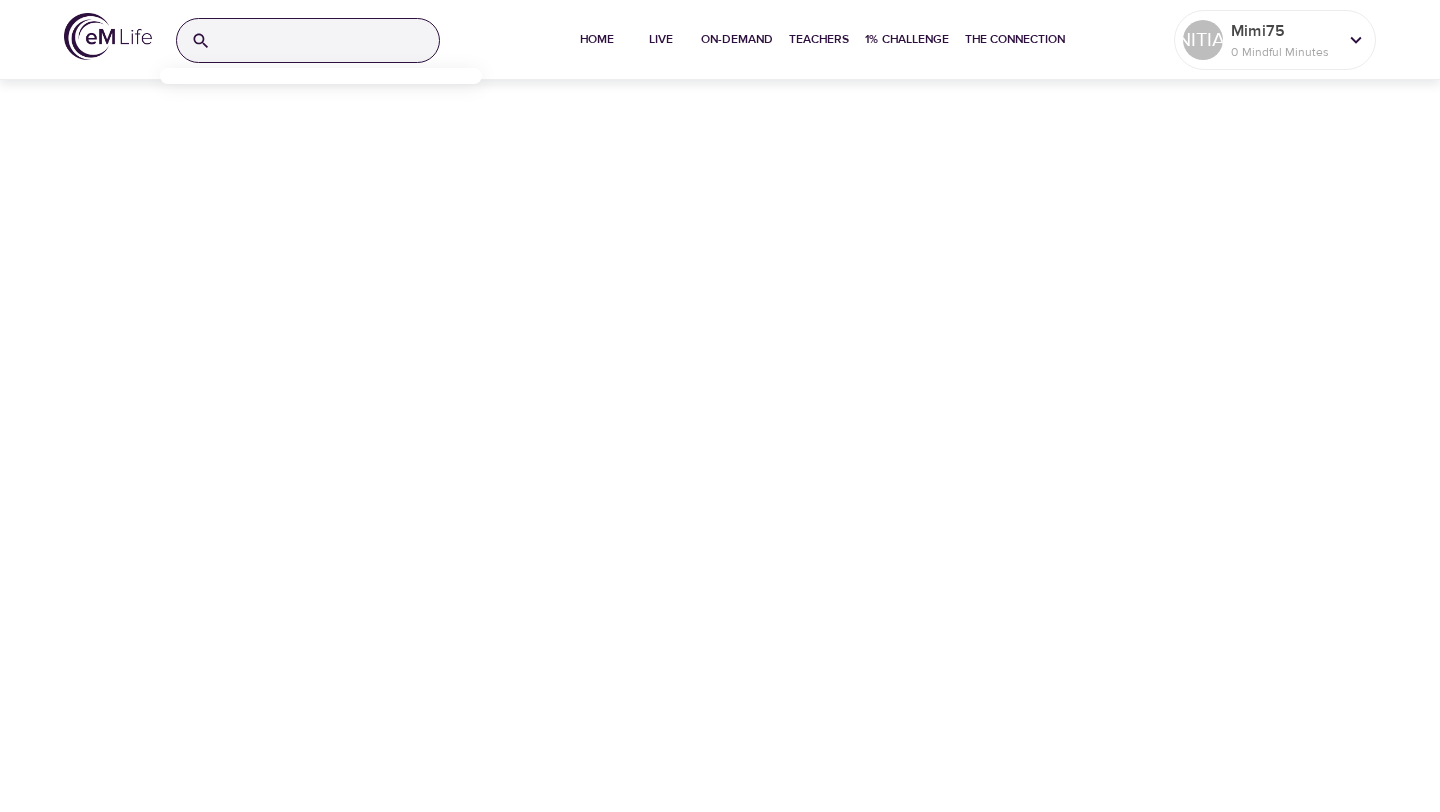 click at bounding box center (329, 40) 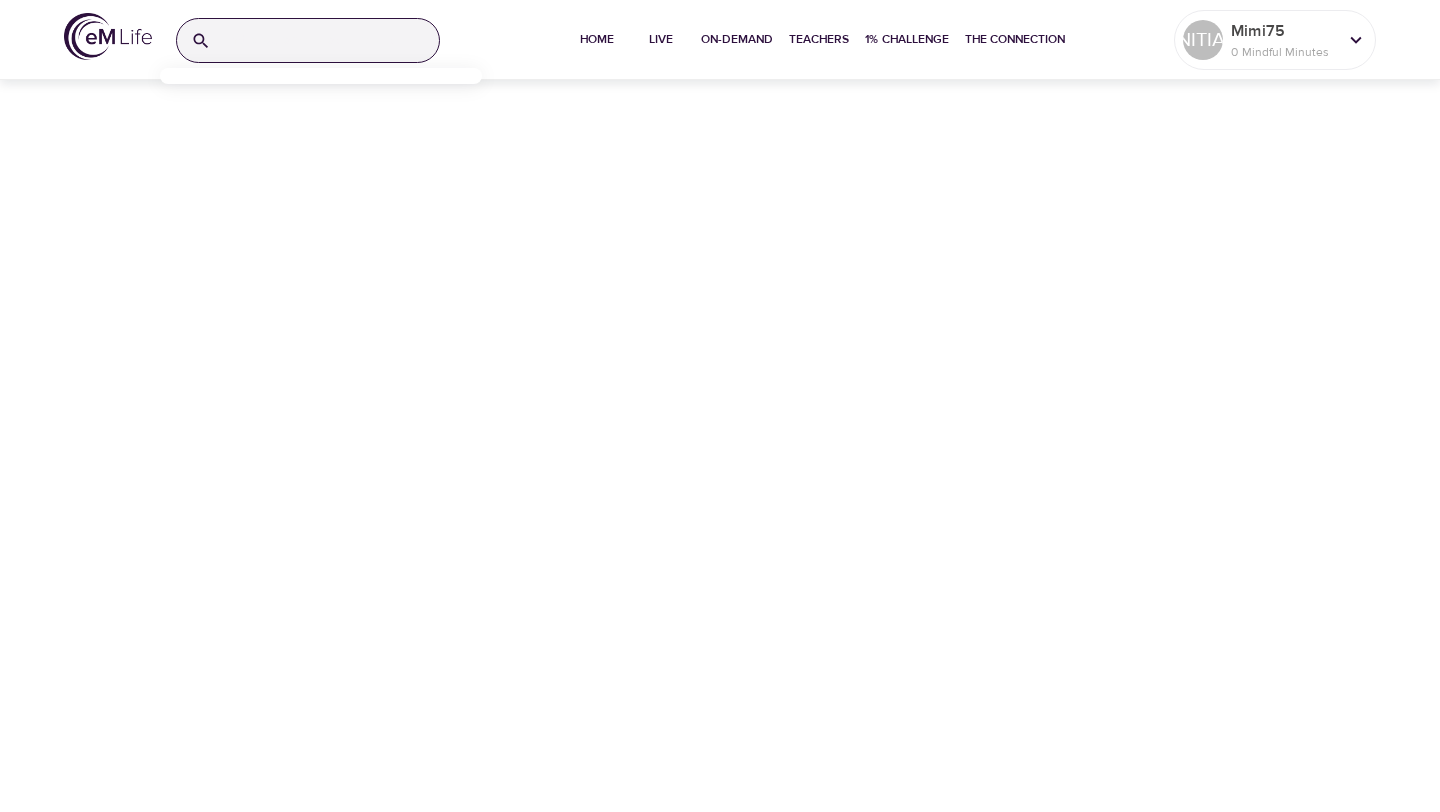 click at bounding box center [108, 36] 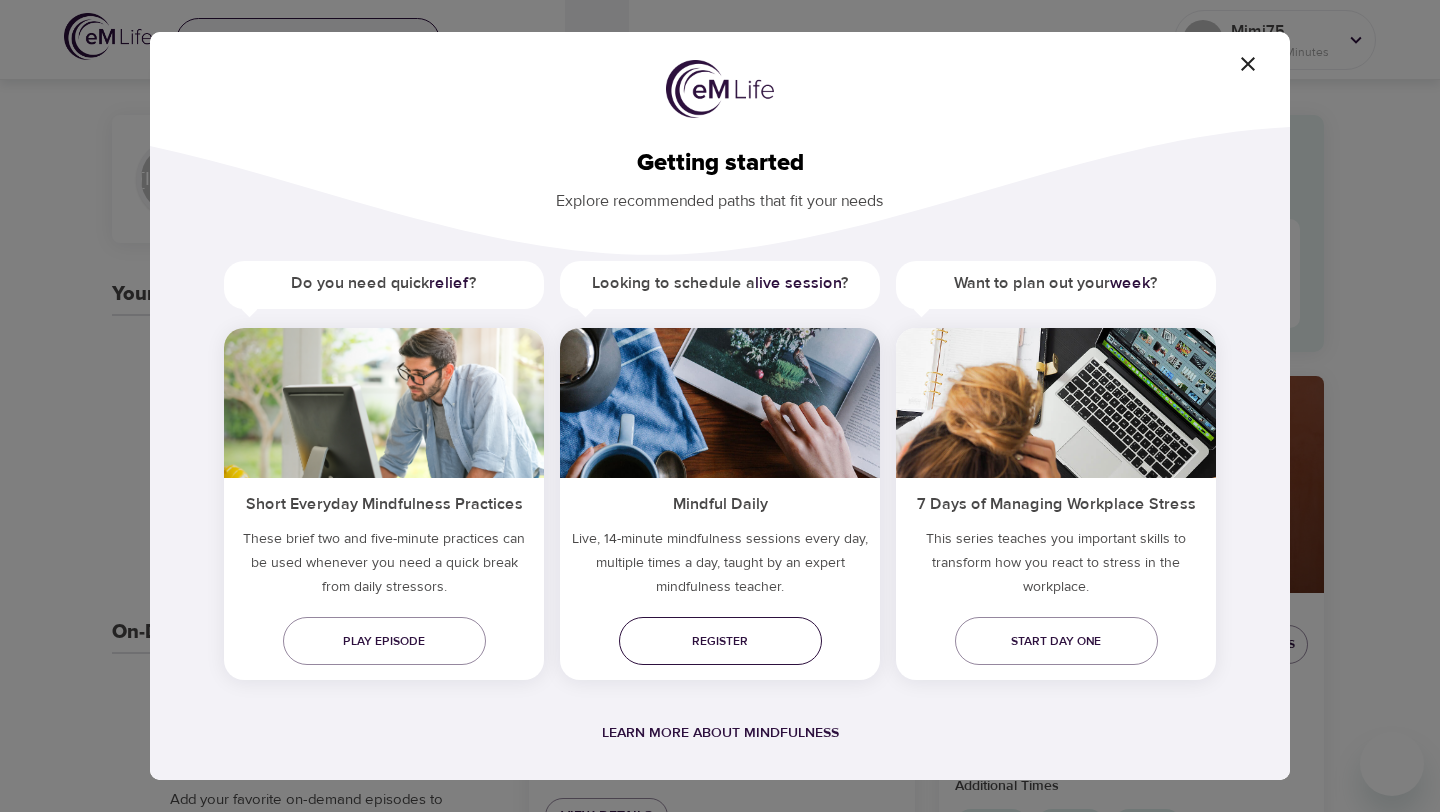 click on "Register" at bounding box center (720, 641) 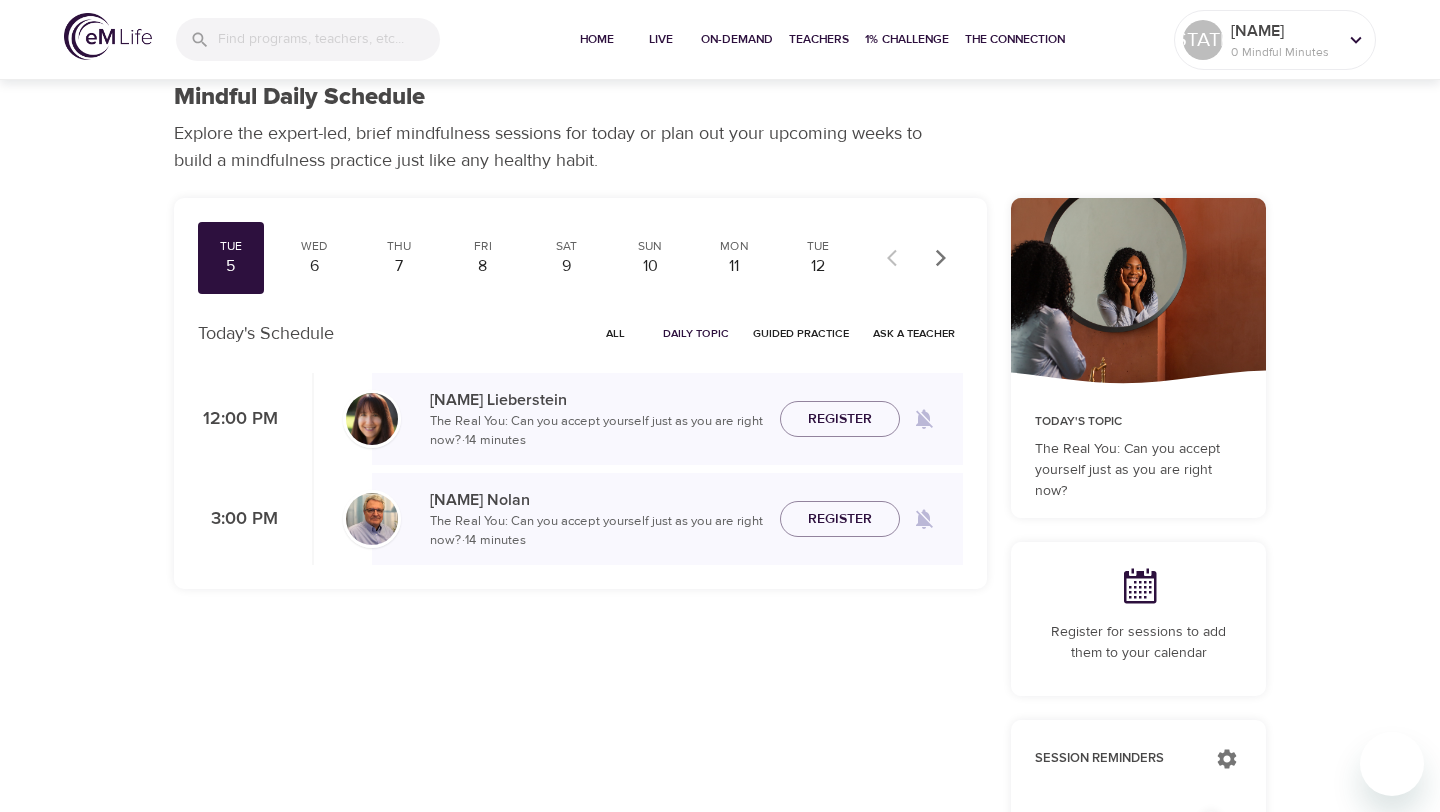 scroll, scrollTop: 0, scrollLeft: 0, axis: both 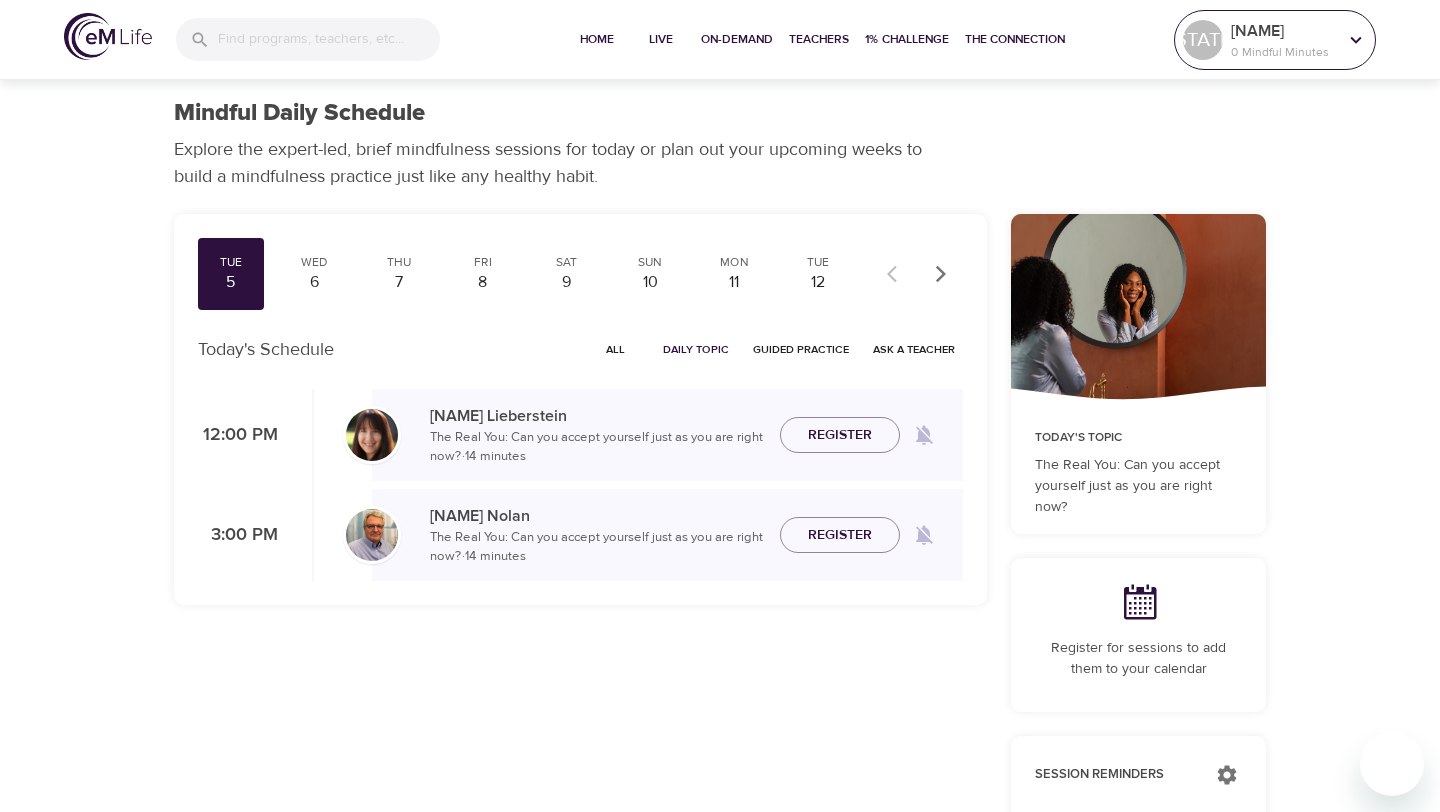 click 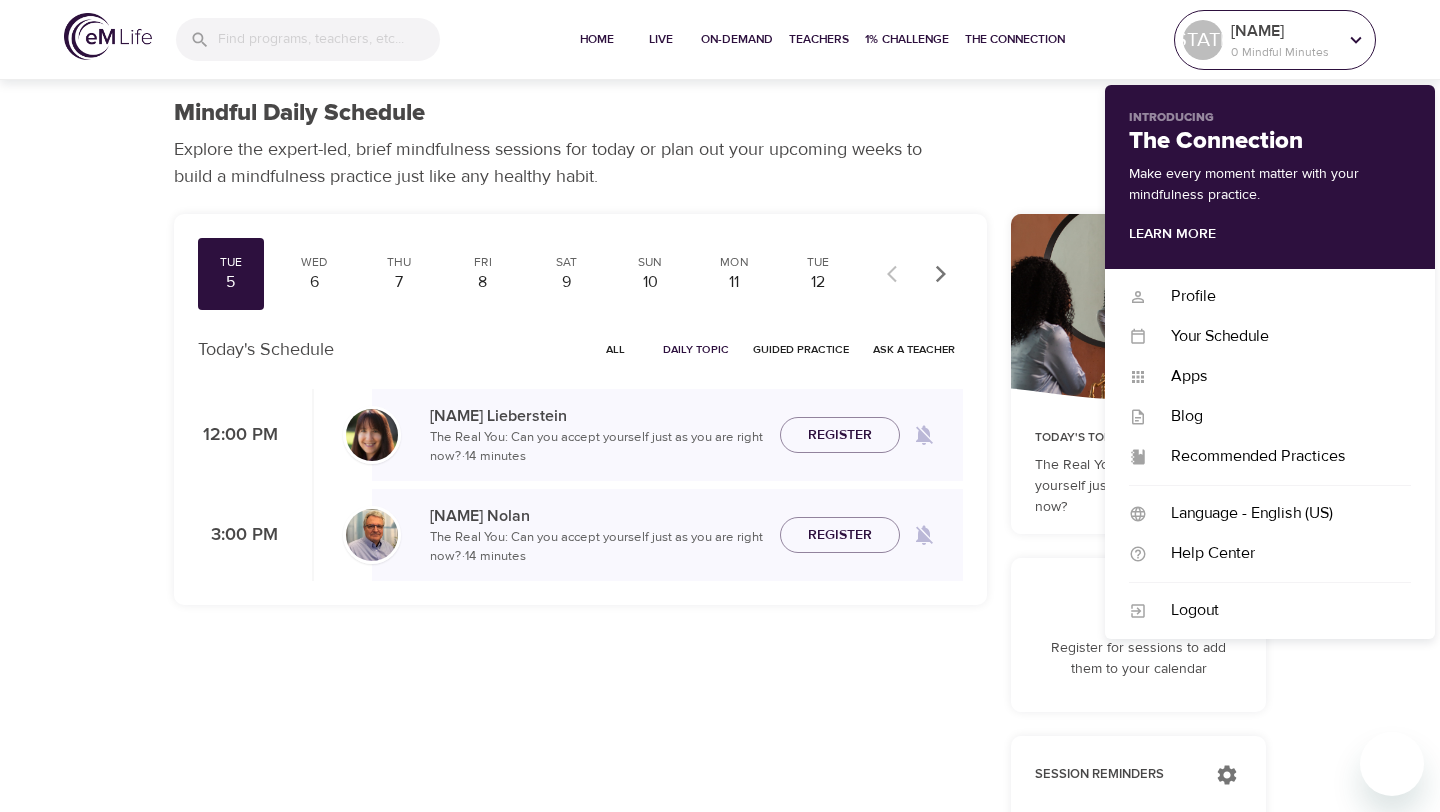click 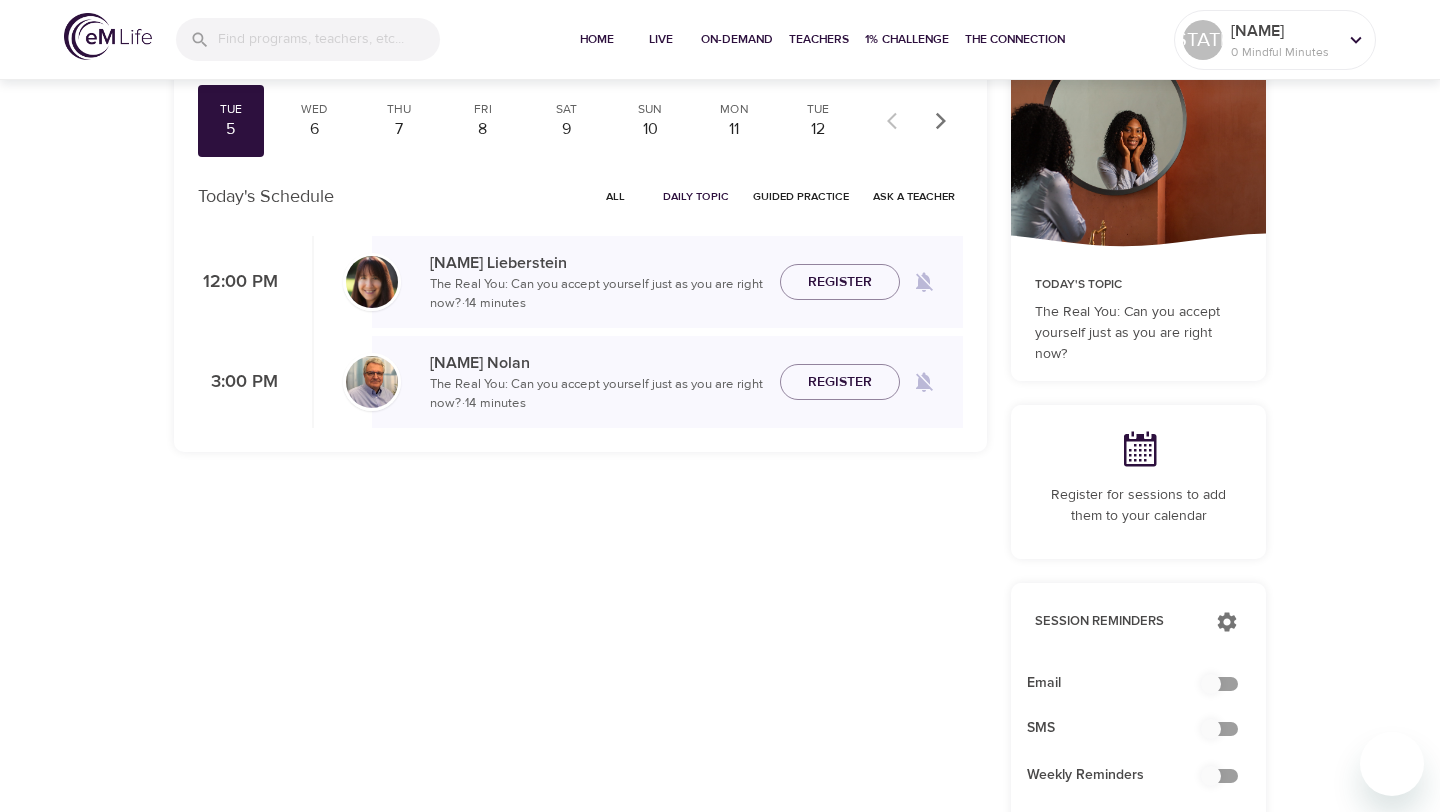 scroll, scrollTop: 0, scrollLeft: 0, axis: both 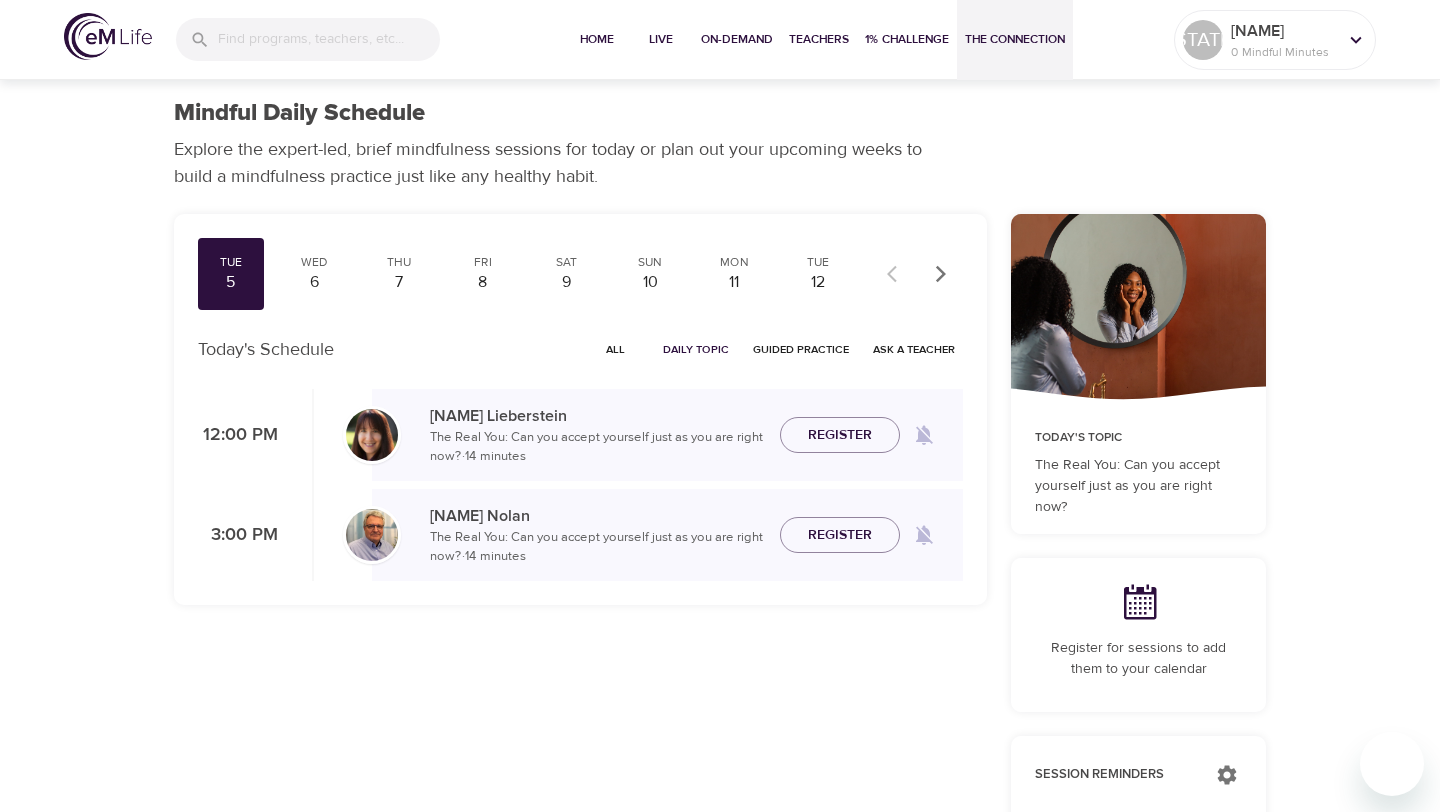 click on "The Connection" at bounding box center (1015, 39) 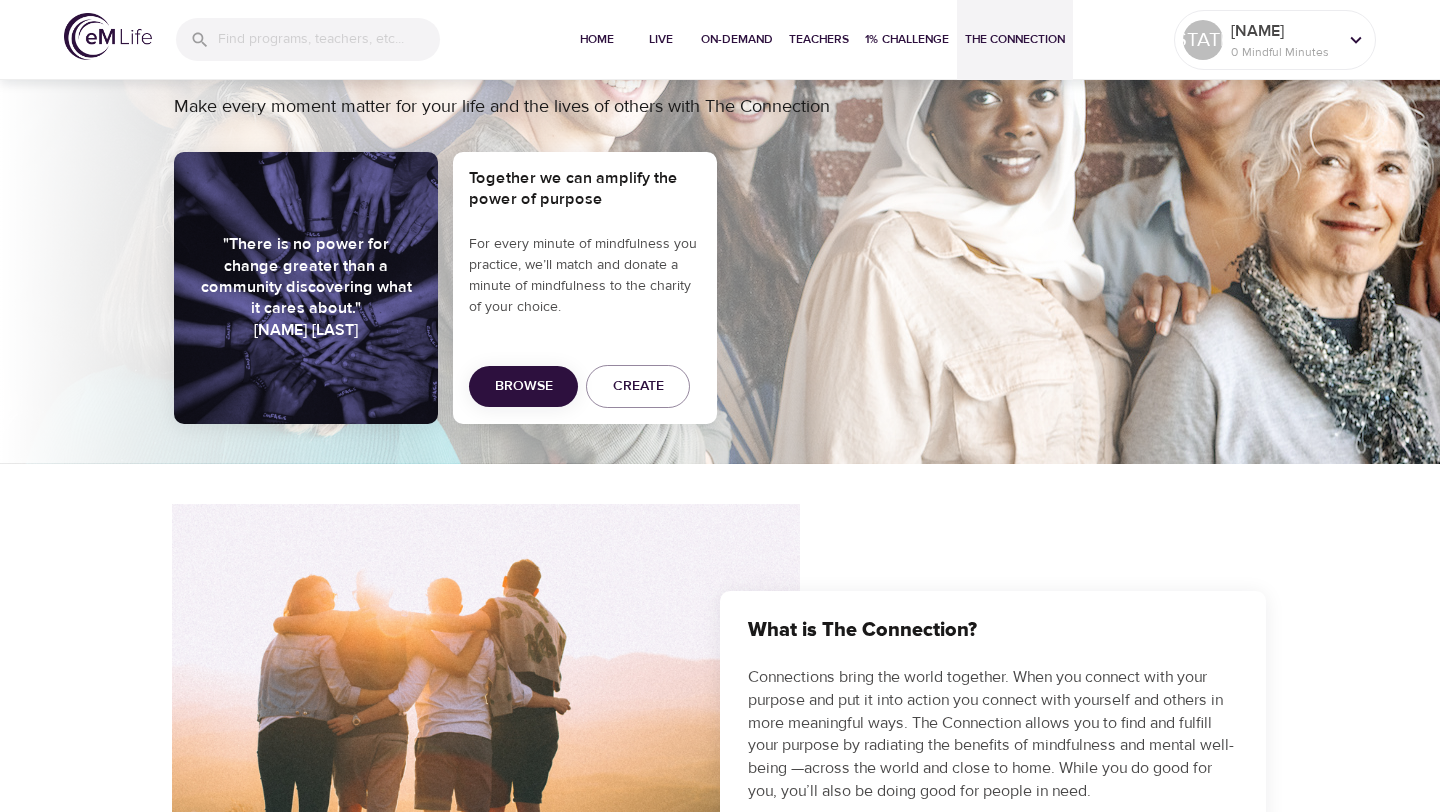 scroll, scrollTop: 0, scrollLeft: 0, axis: both 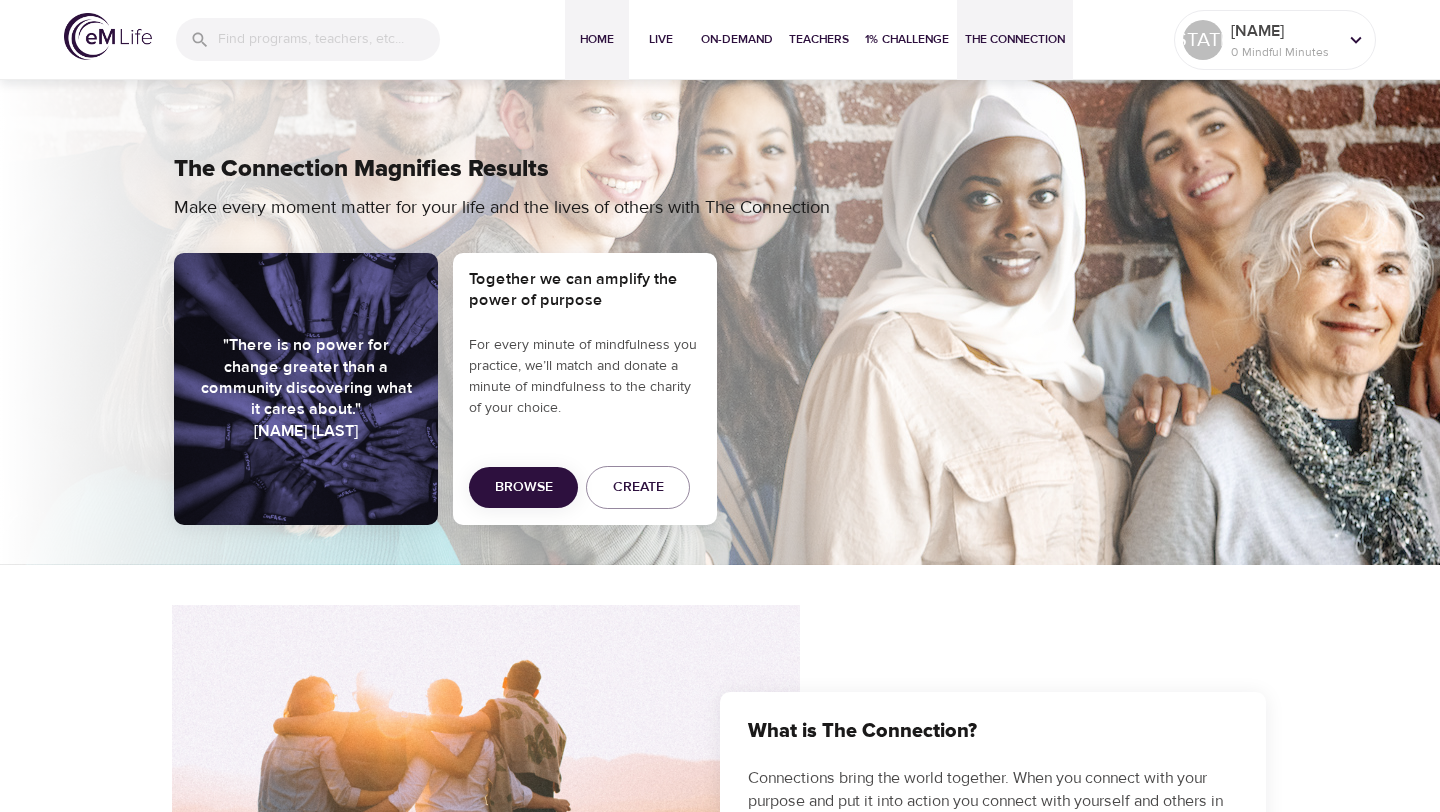 click on "Home" at bounding box center (597, 39) 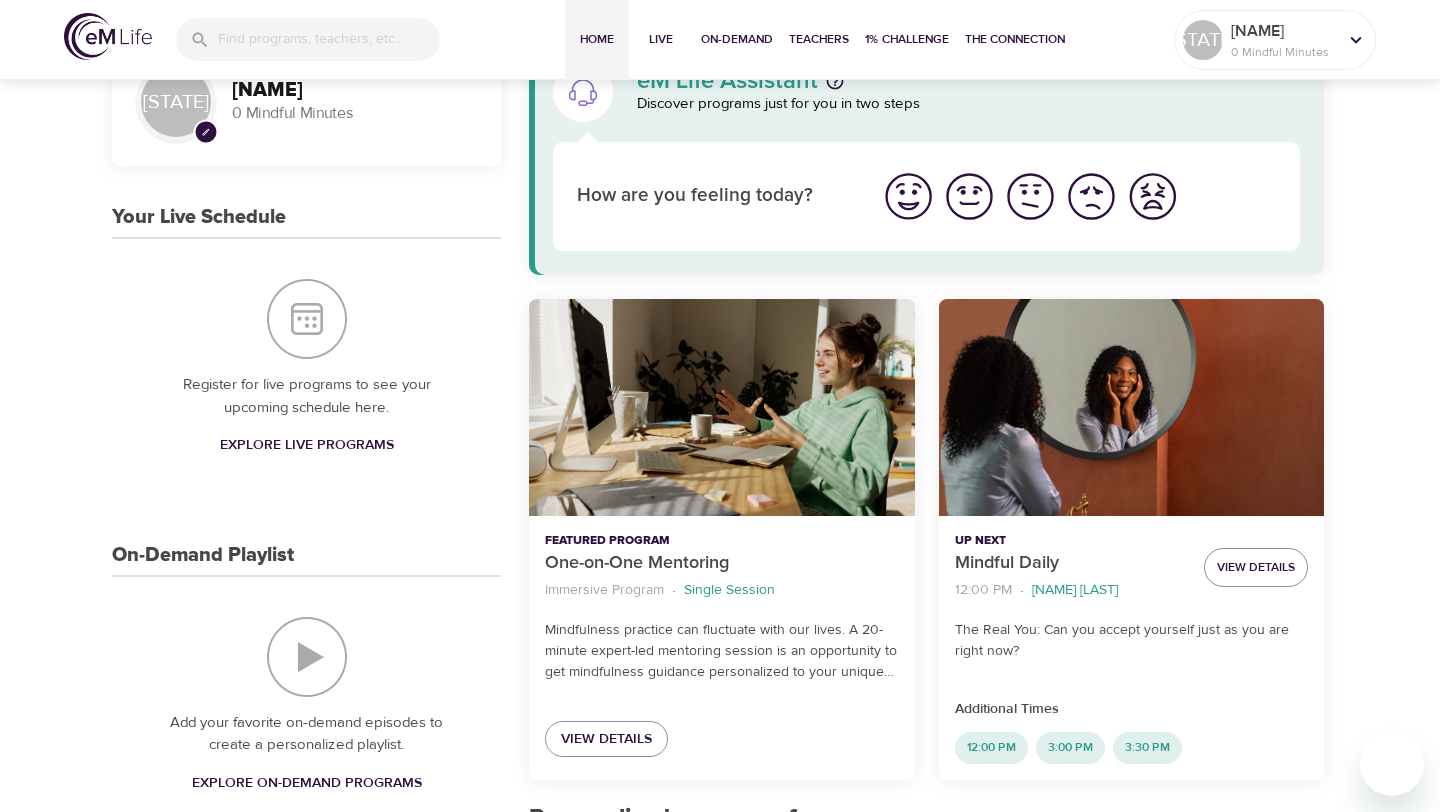 scroll, scrollTop: 0, scrollLeft: 0, axis: both 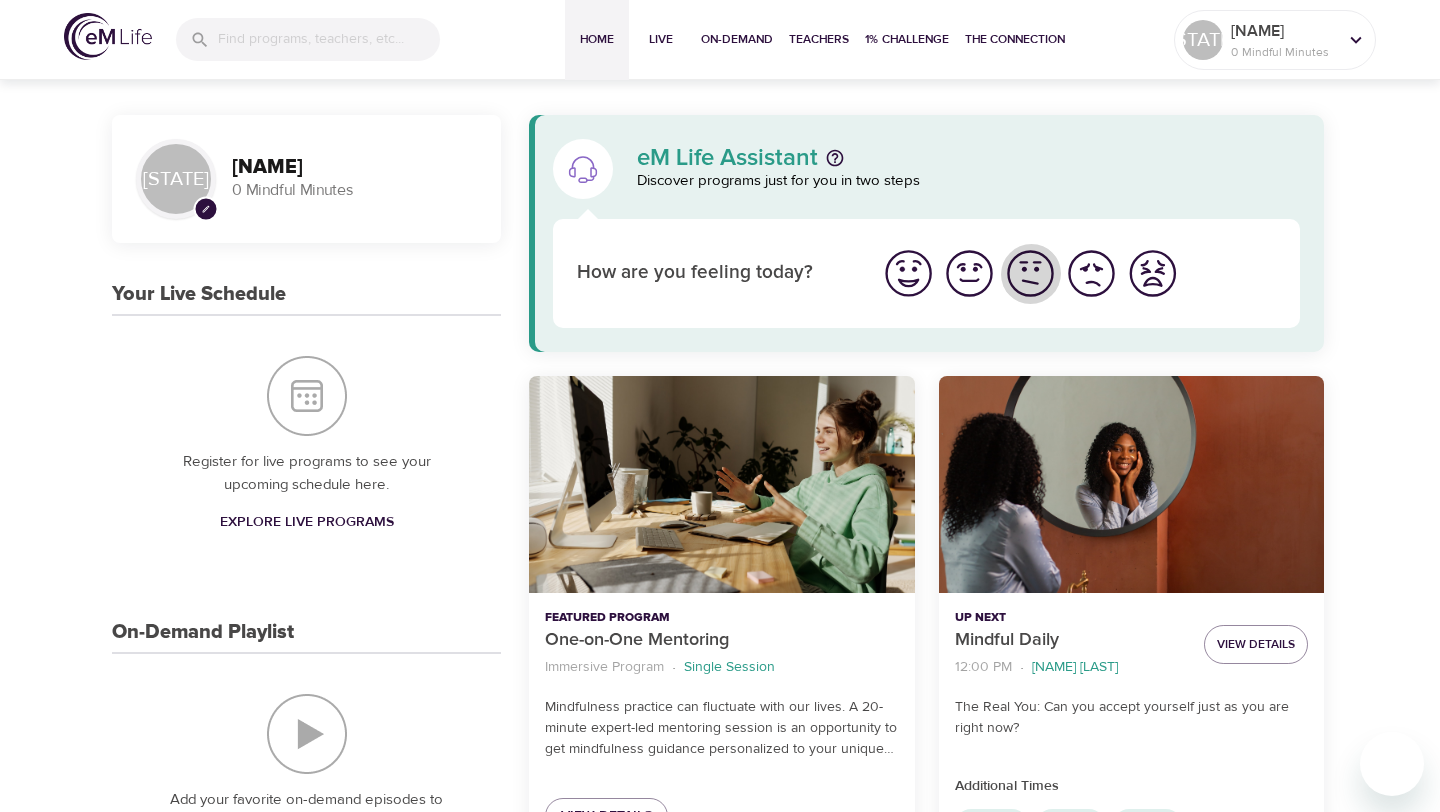 click at bounding box center [1030, 273] 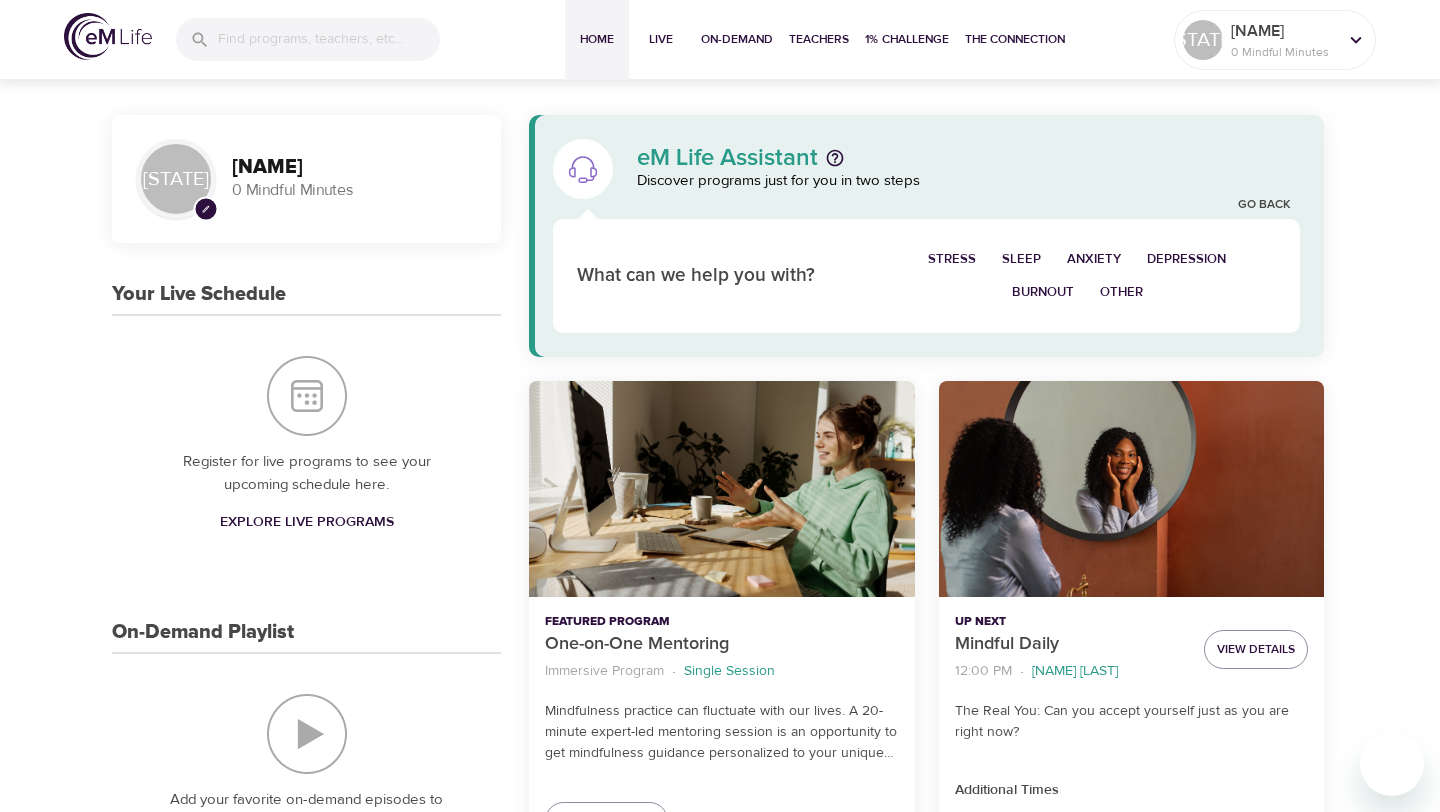 click on "Sleep" at bounding box center (1021, 259) 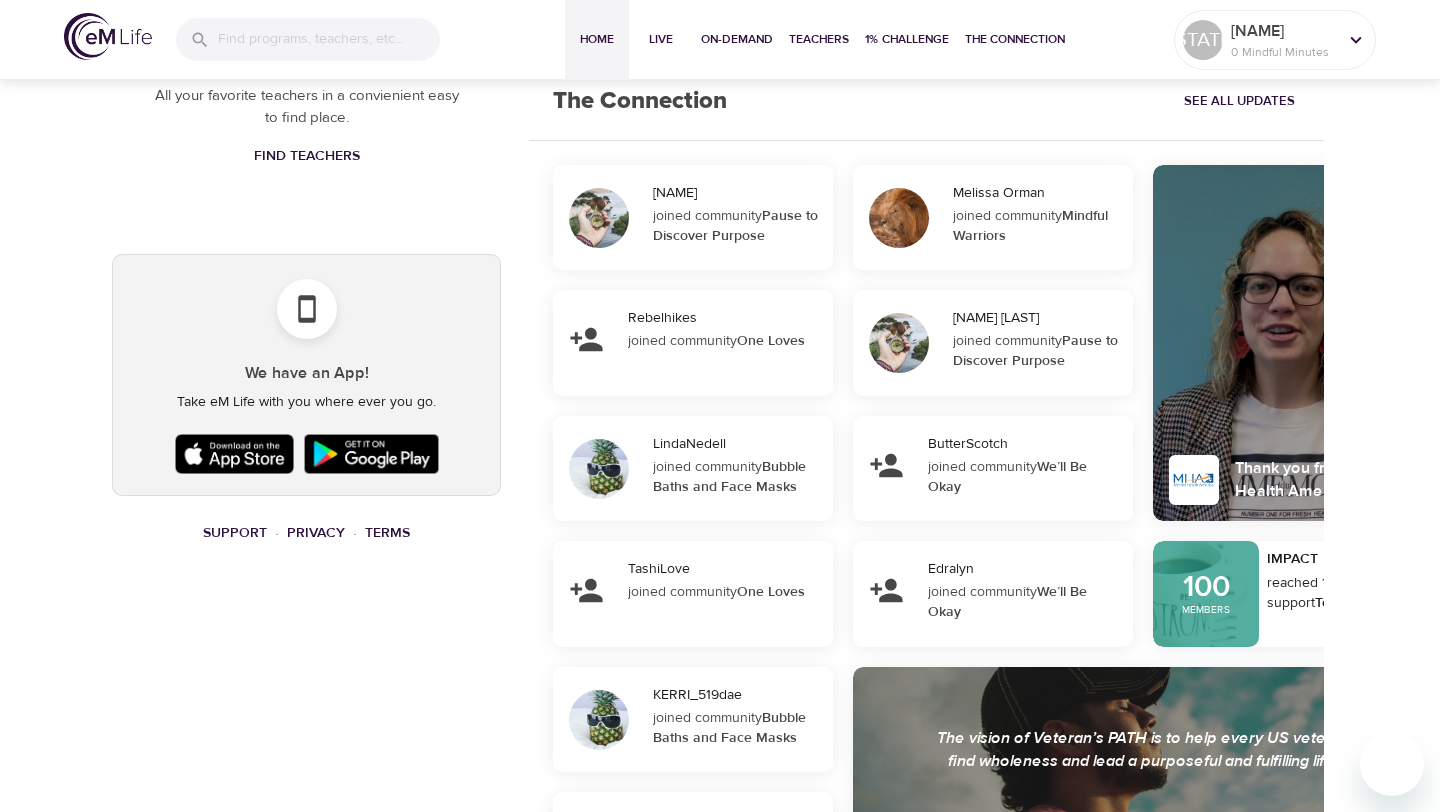 scroll, scrollTop: 872, scrollLeft: 0, axis: vertical 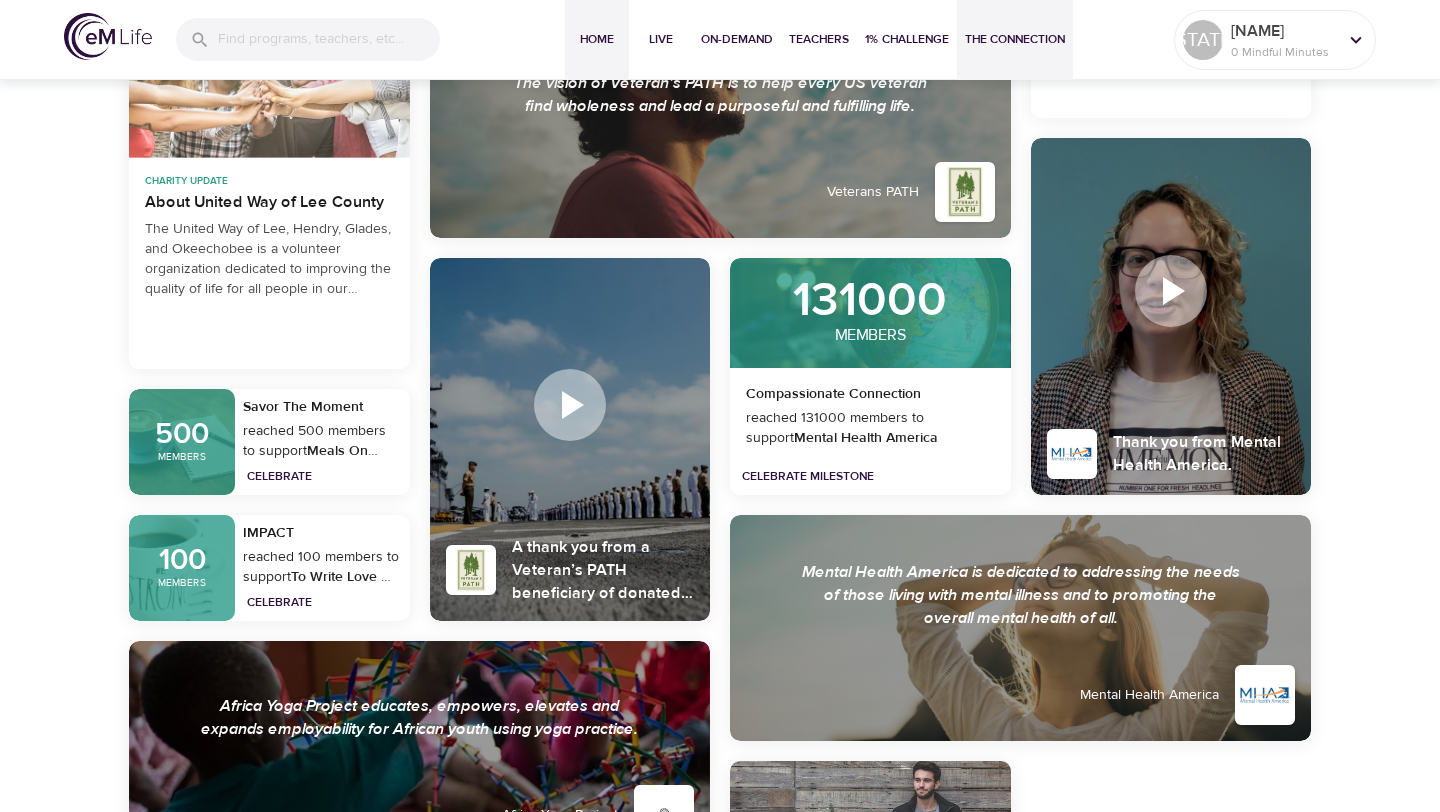 click on "Home" at bounding box center [597, 39] 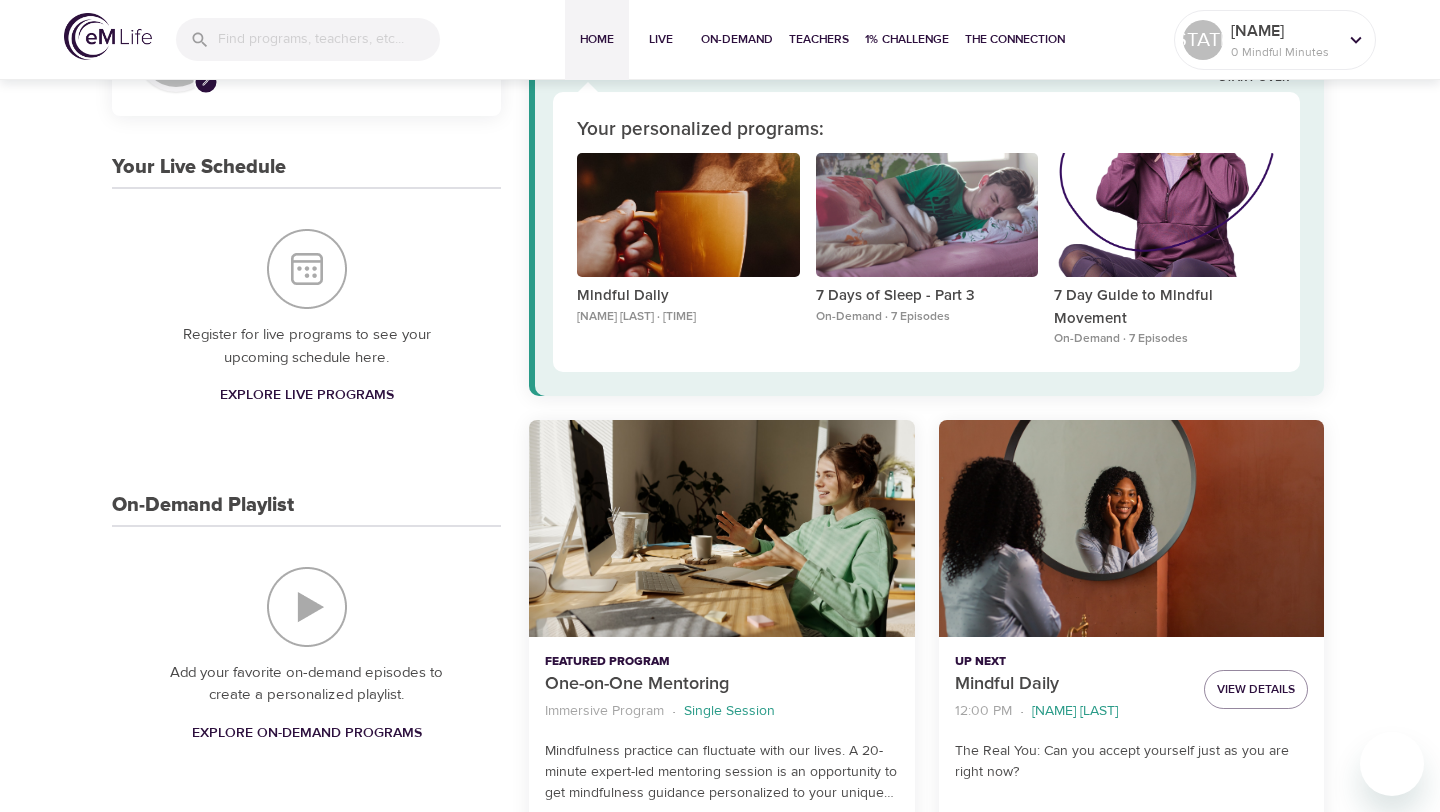 scroll, scrollTop: 0, scrollLeft: 0, axis: both 